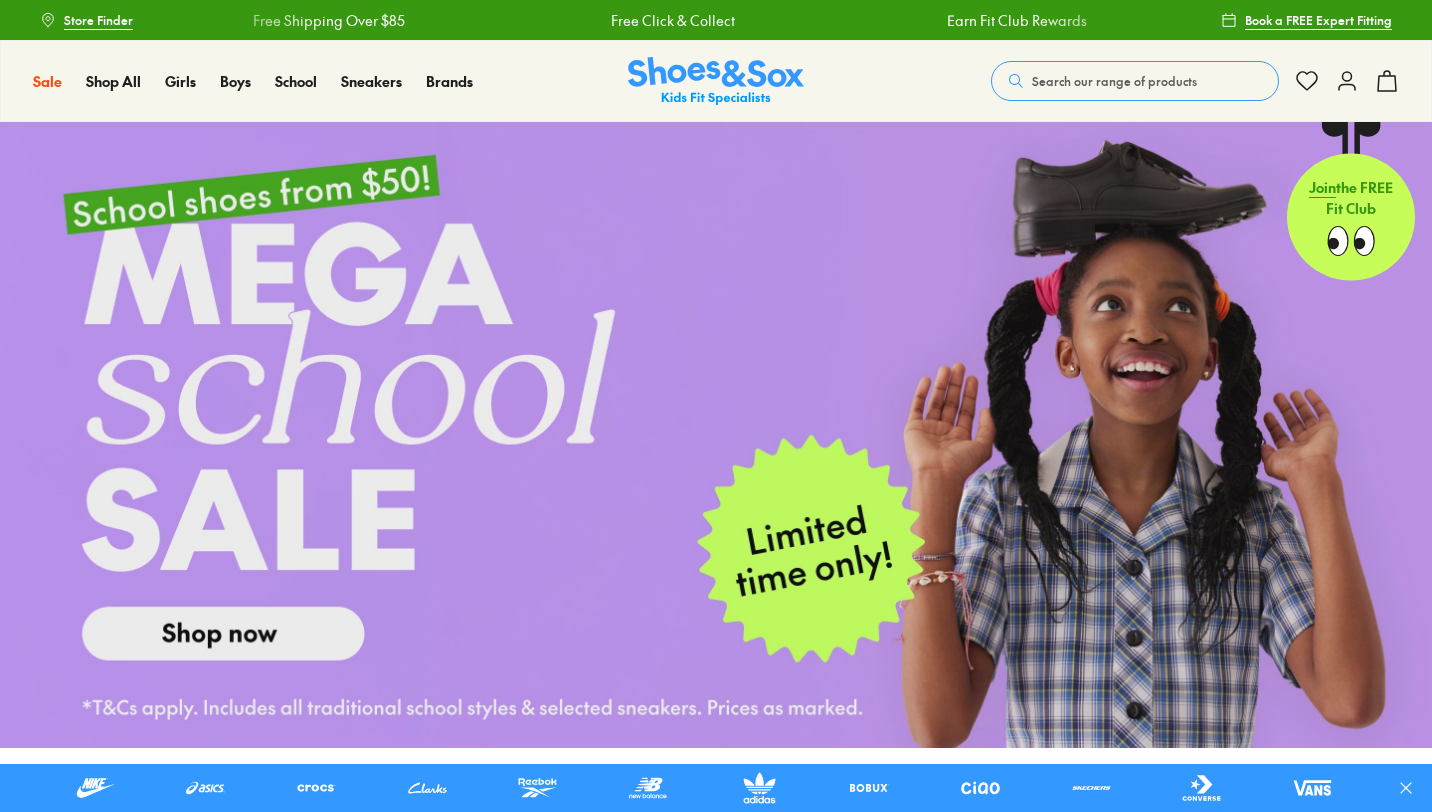 scroll, scrollTop: 0, scrollLeft: 0, axis: both 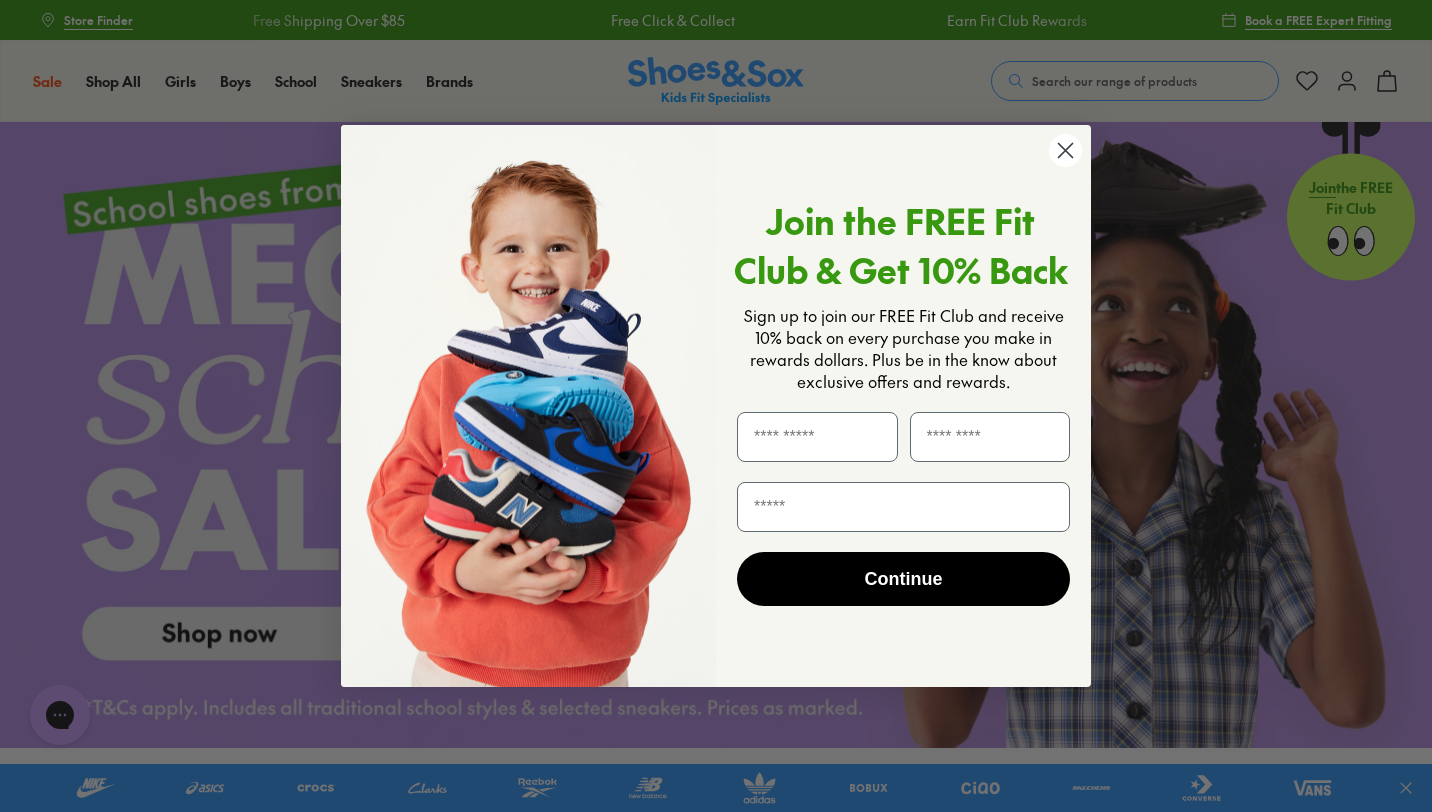 click 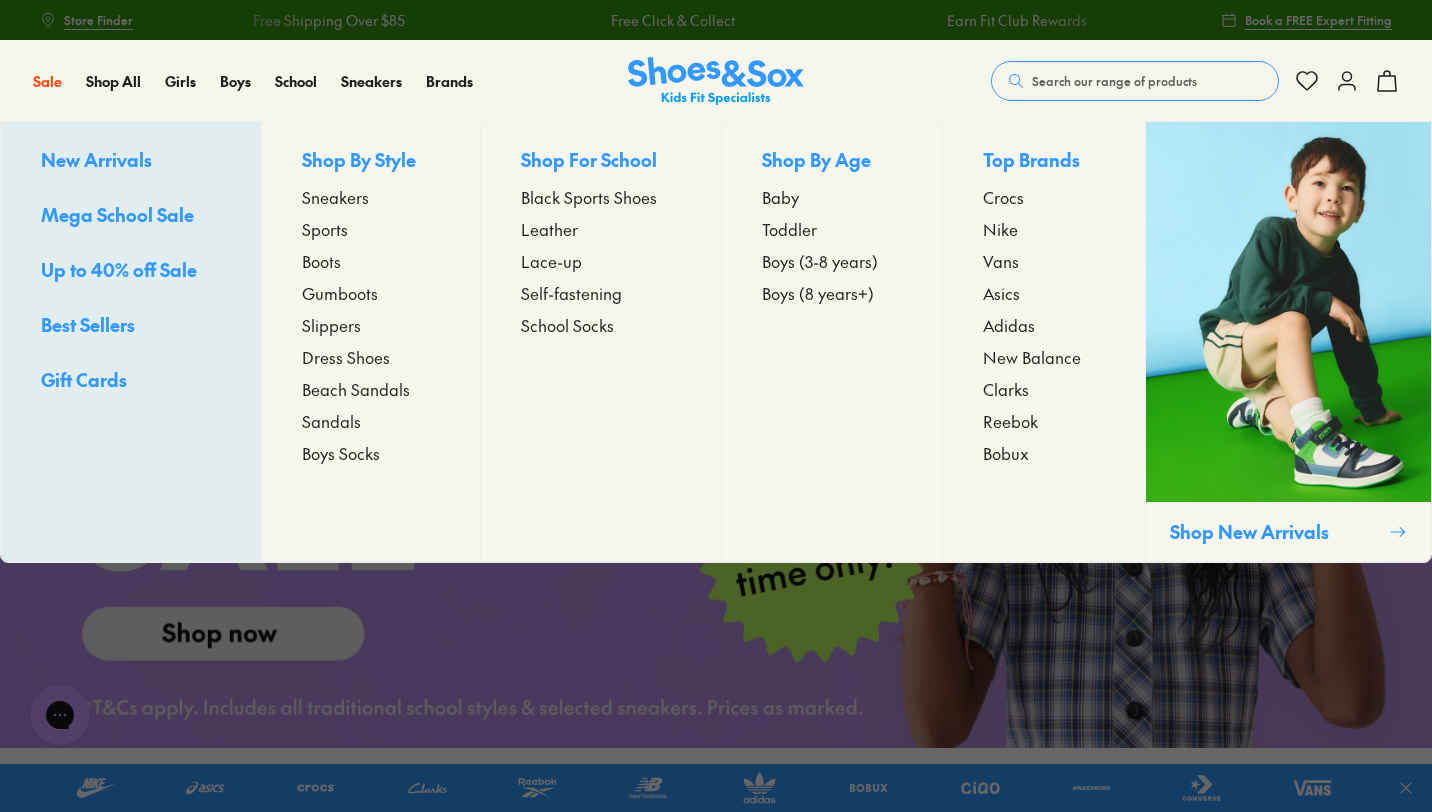 click on "Toddler" at bounding box center [789, 229] 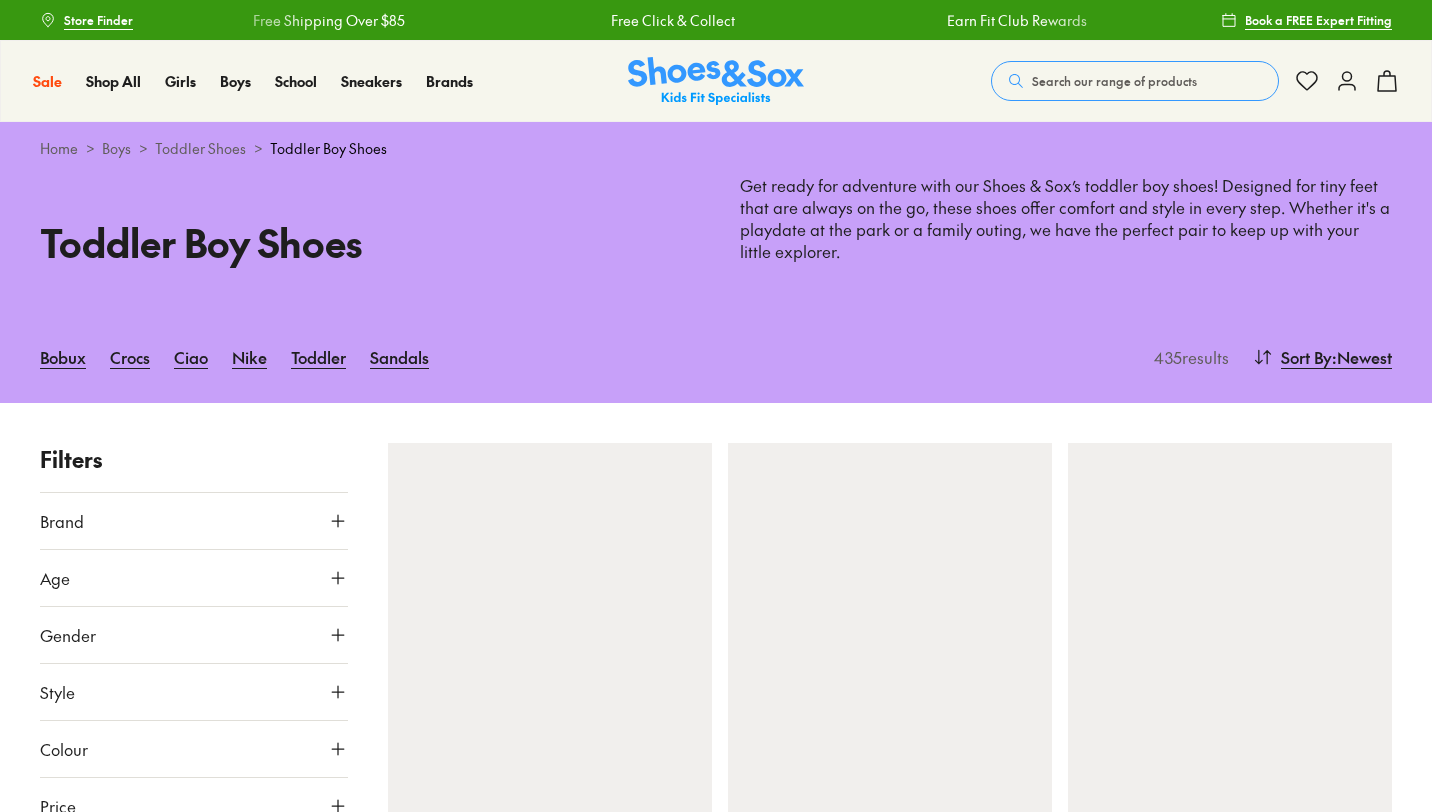 scroll, scrollTop: 0, scrollLeft: 0, axis: both 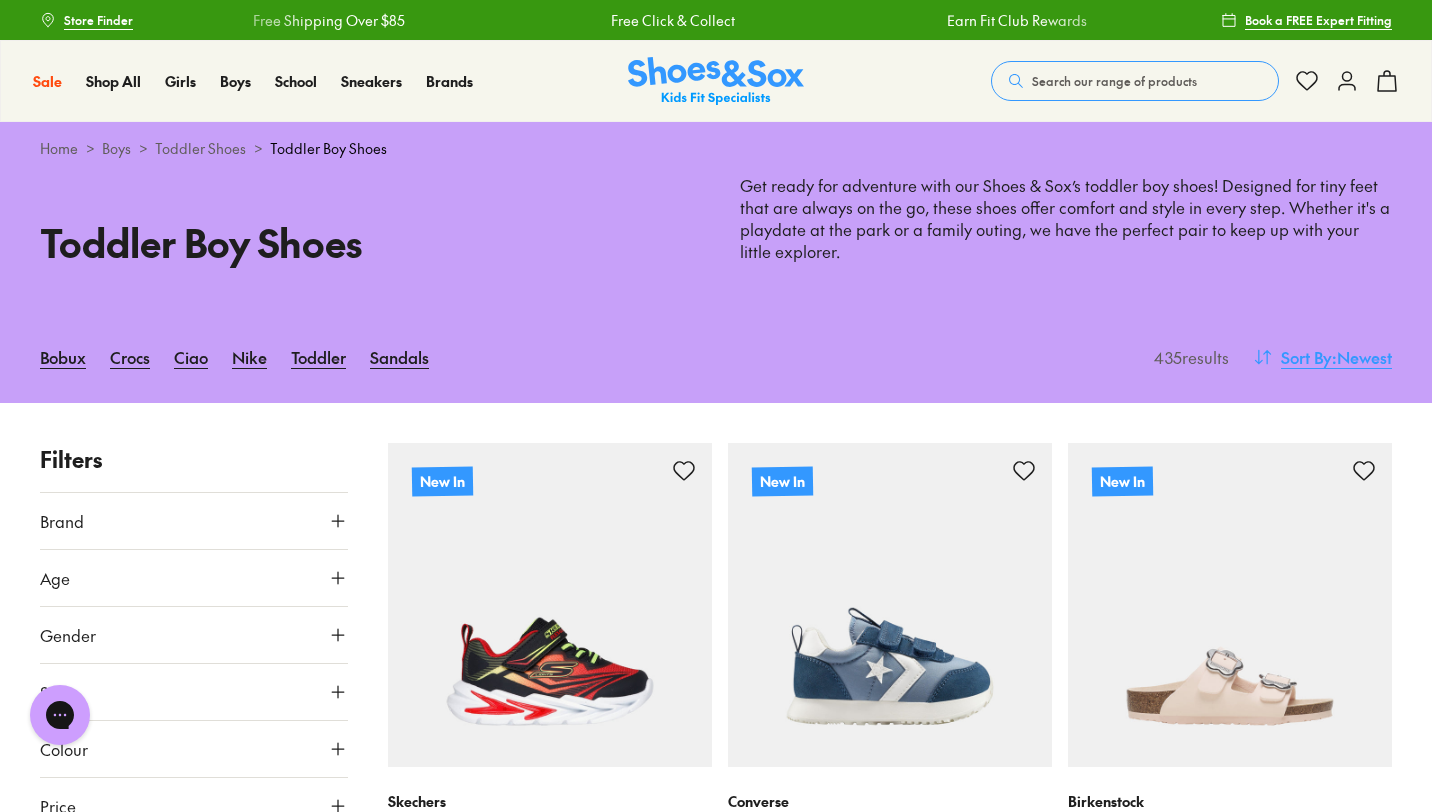 click on ":  Newest" at bounding box center (1362, 357) 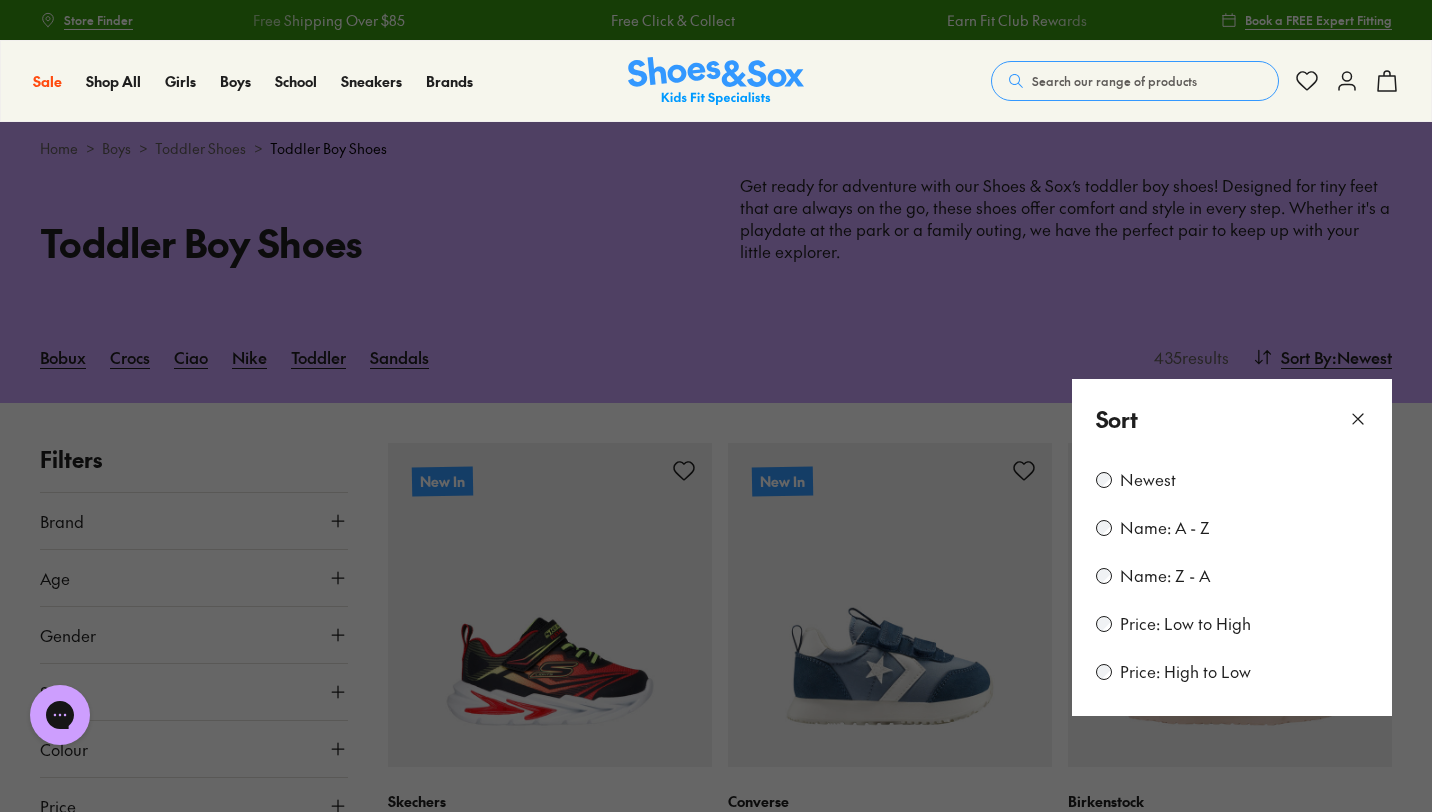 click on "Price: Low to High" at bounding box center [1185, 624] 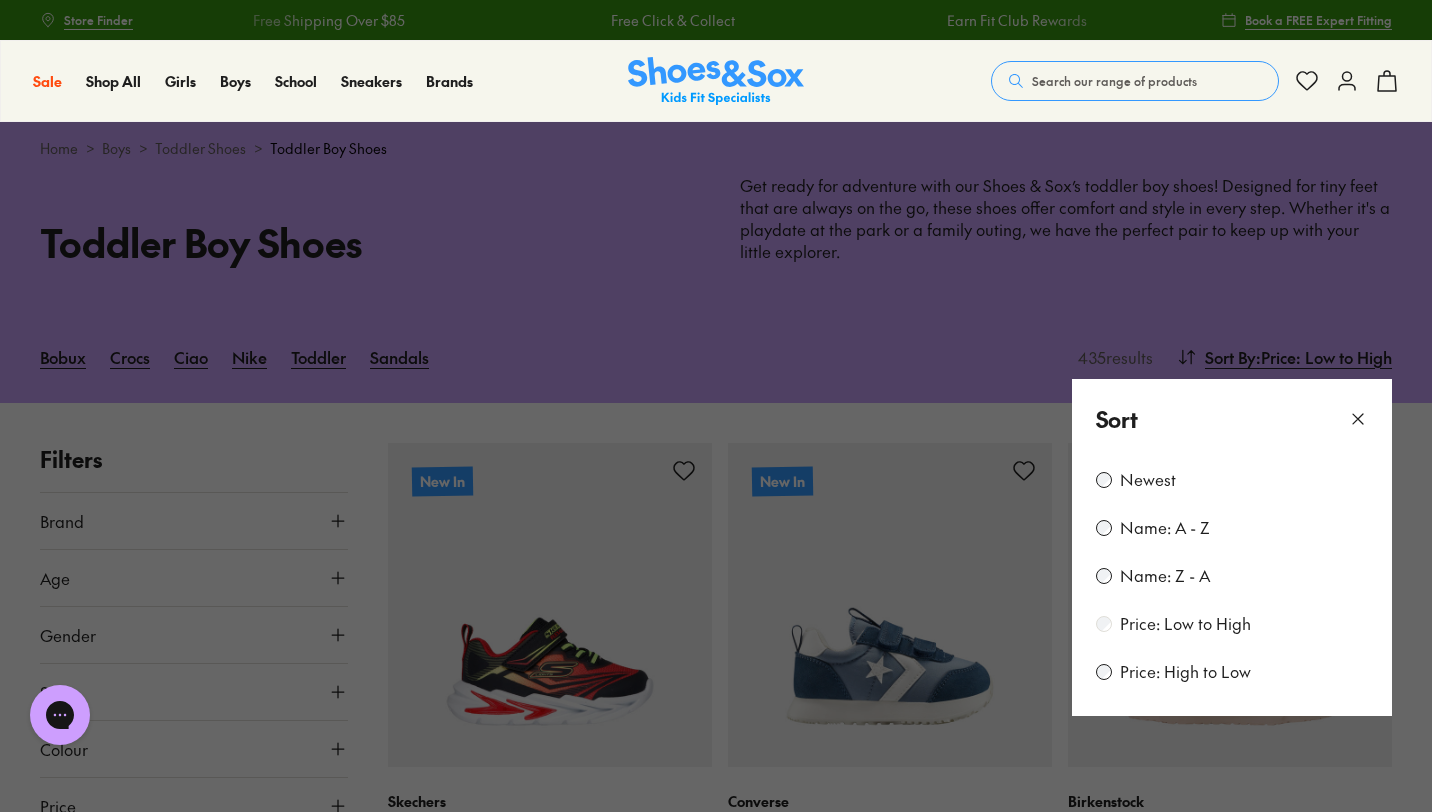 scroll, scrollTop: 302, scrollLeft: 0, axis: vertical 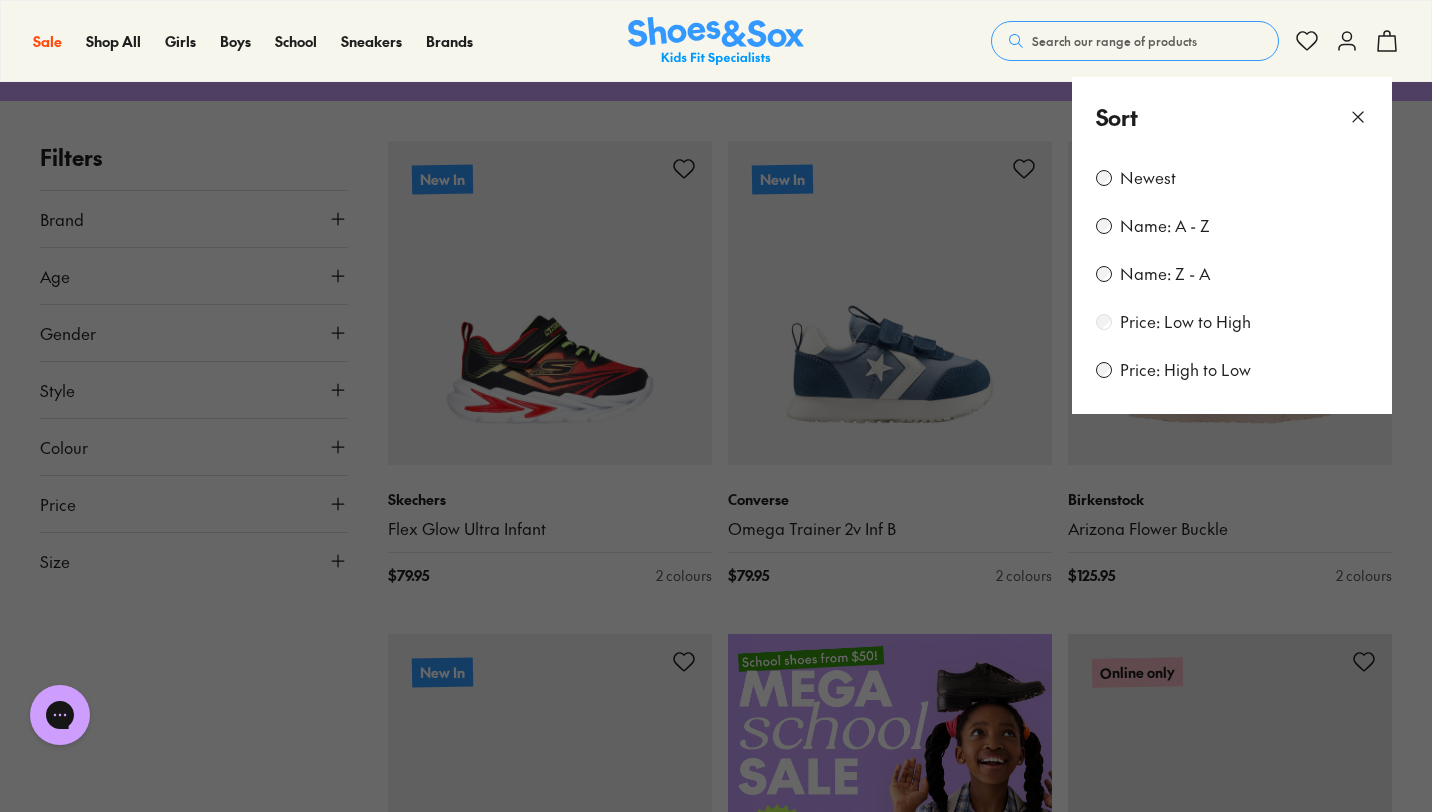 type on "***" 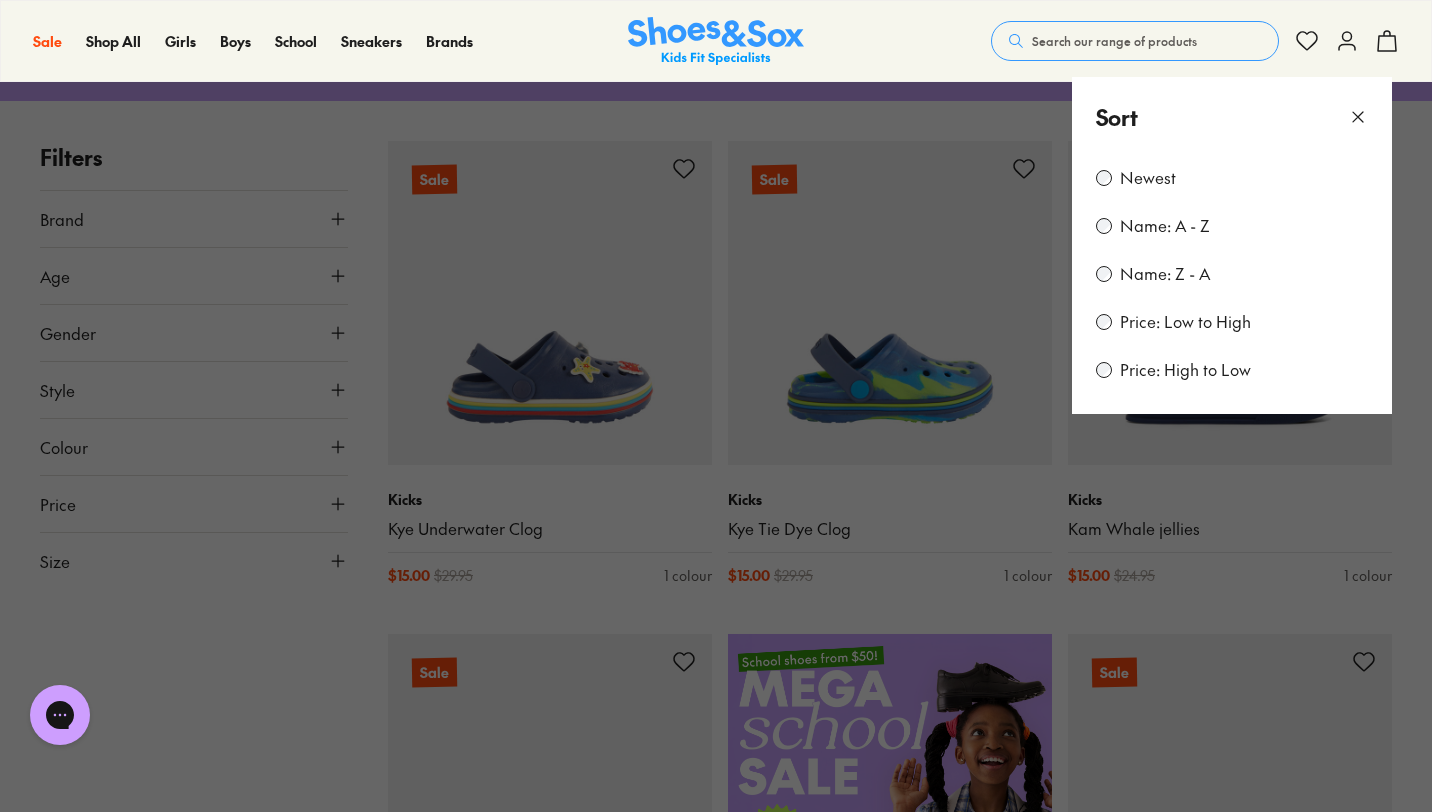 click 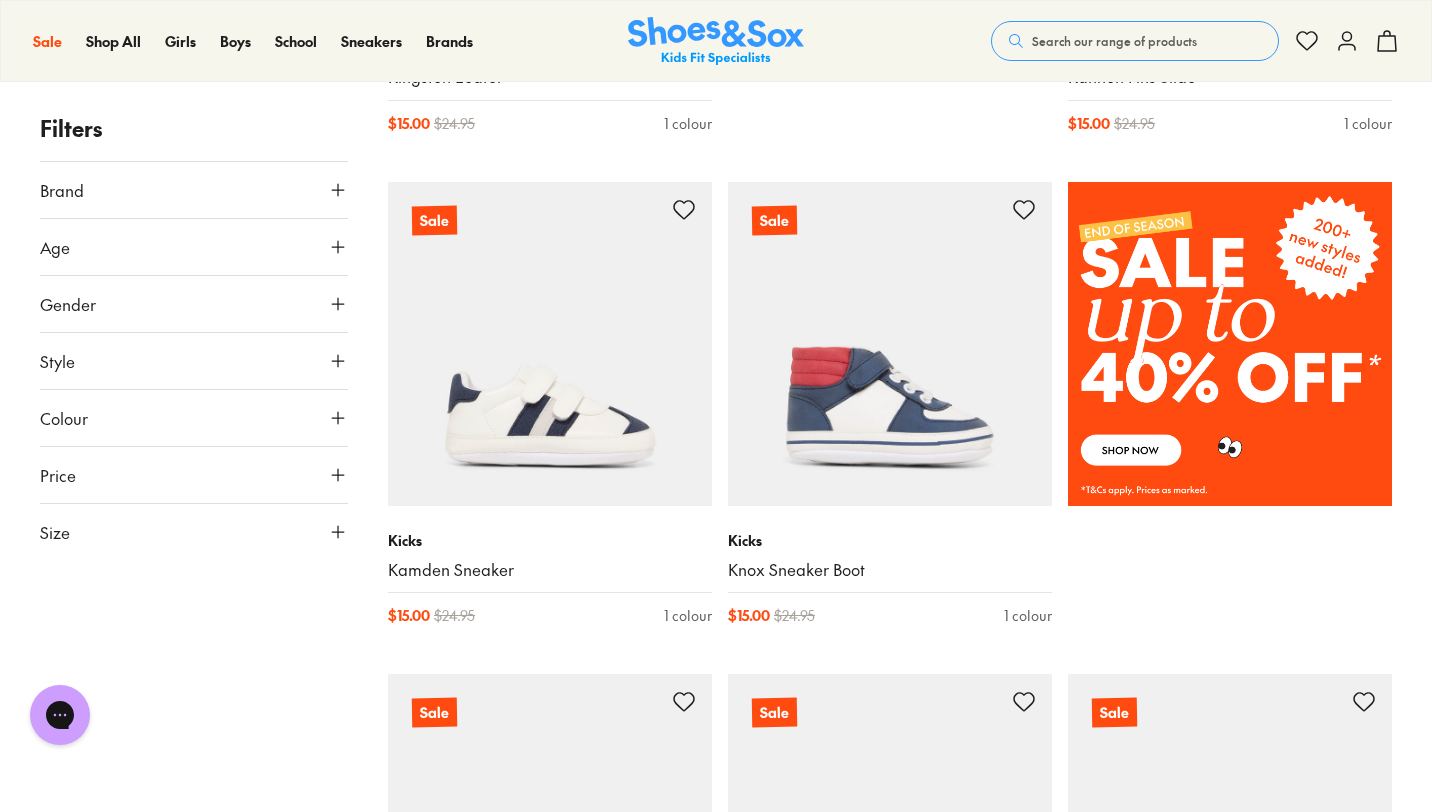 scroll, scrollTop: 1277, scrollLeft: 0, axis: vertical 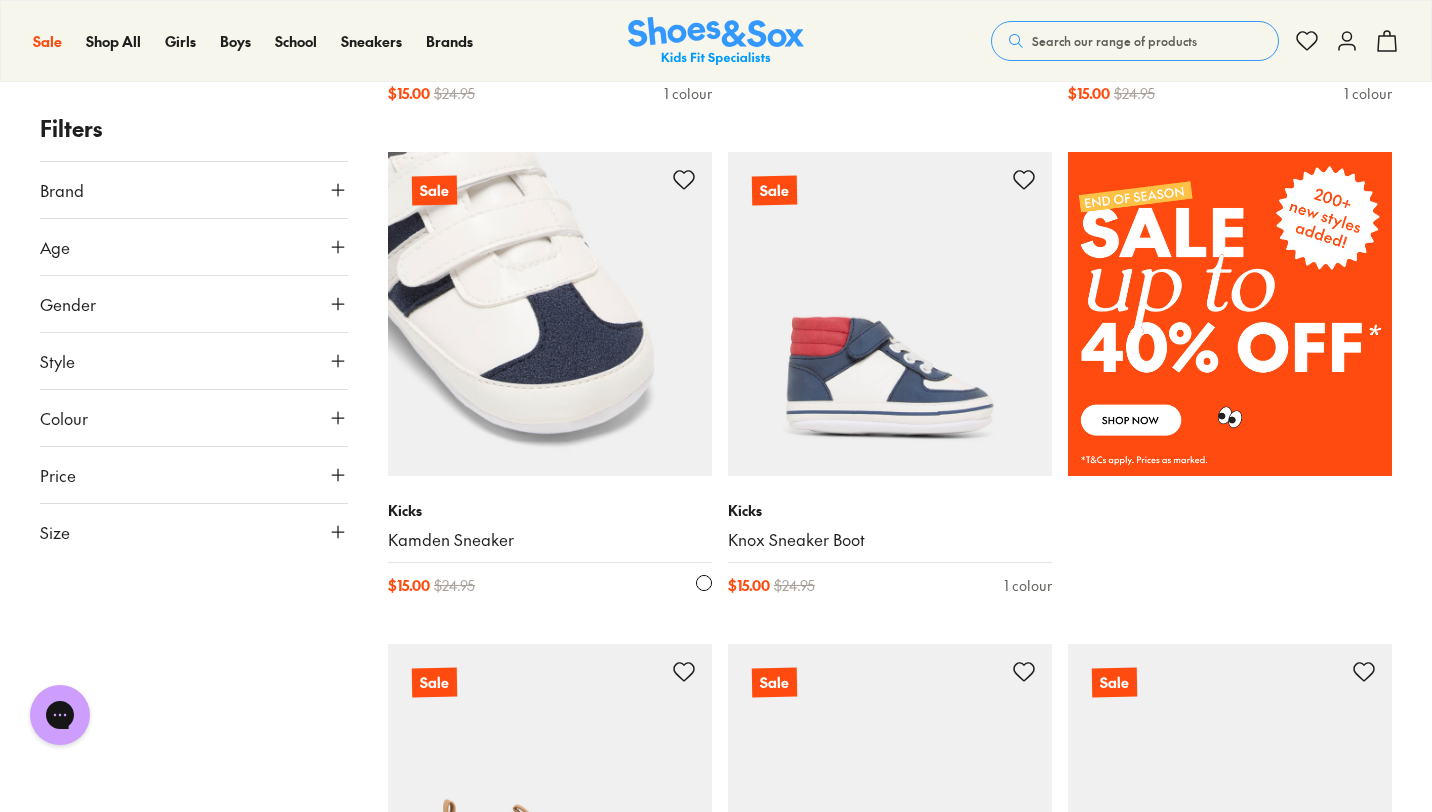 click at bounding box center (550, 314) 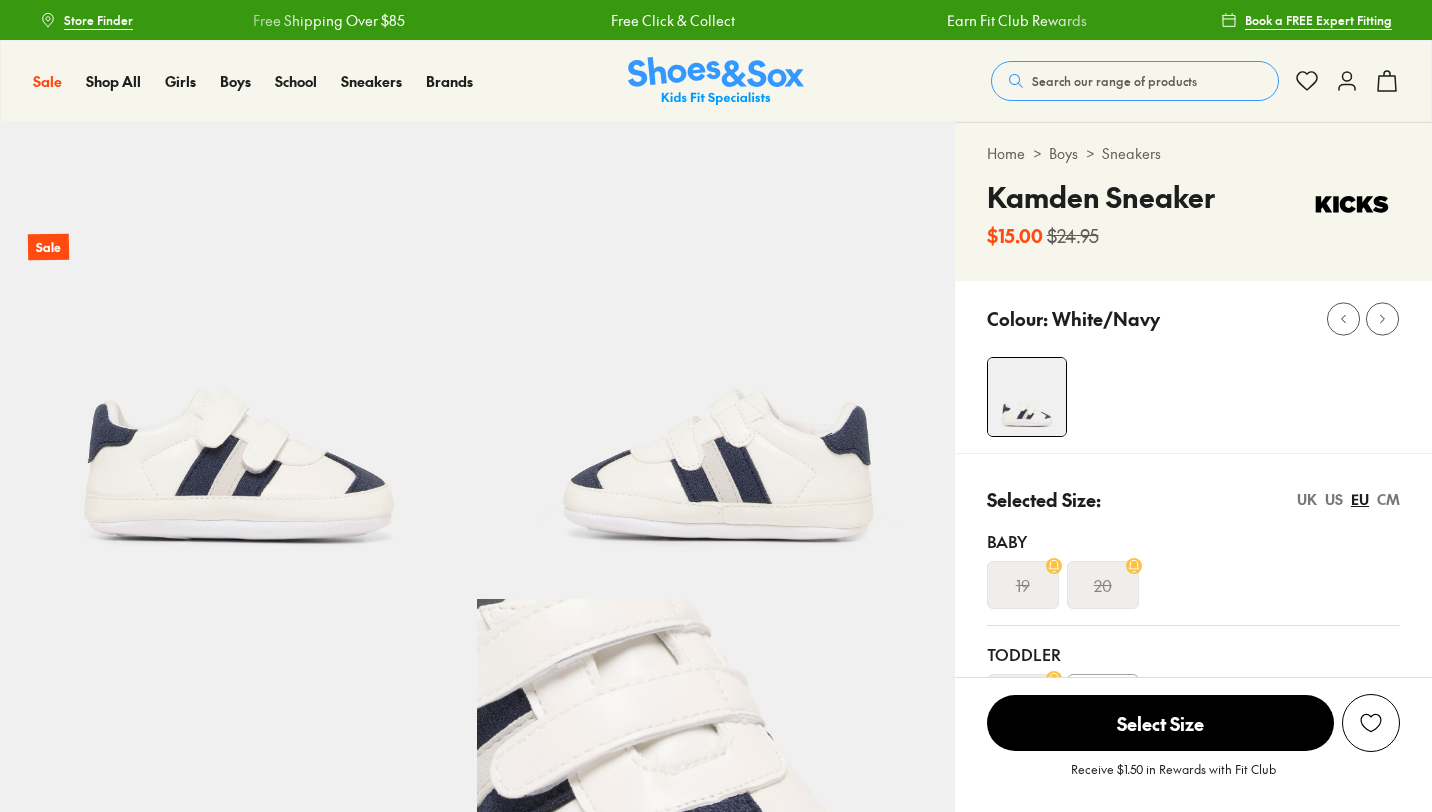 scroll, scrollTop: 0, scrollLeft: 0, axis: both 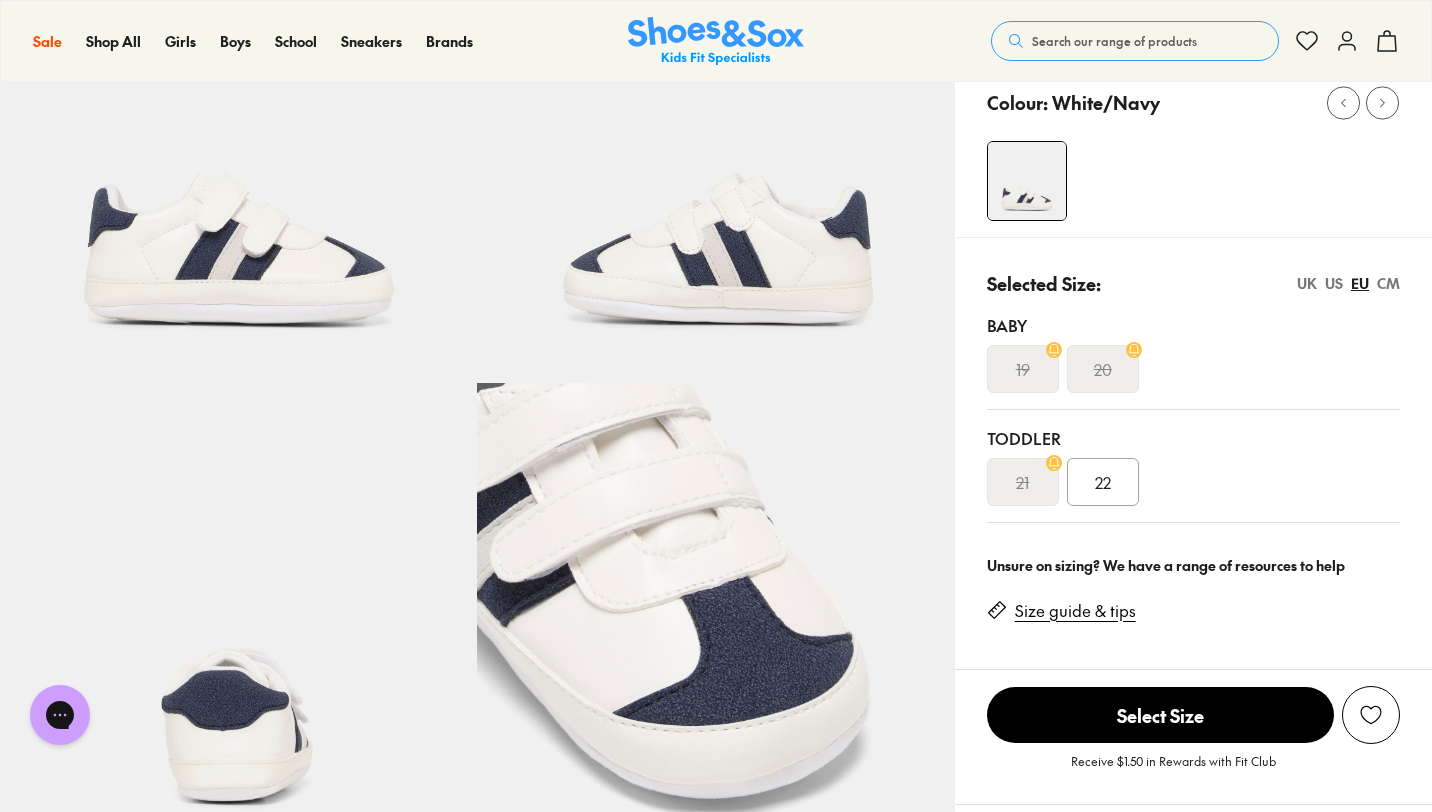 click on "22" at bounding box center [1103, 482] 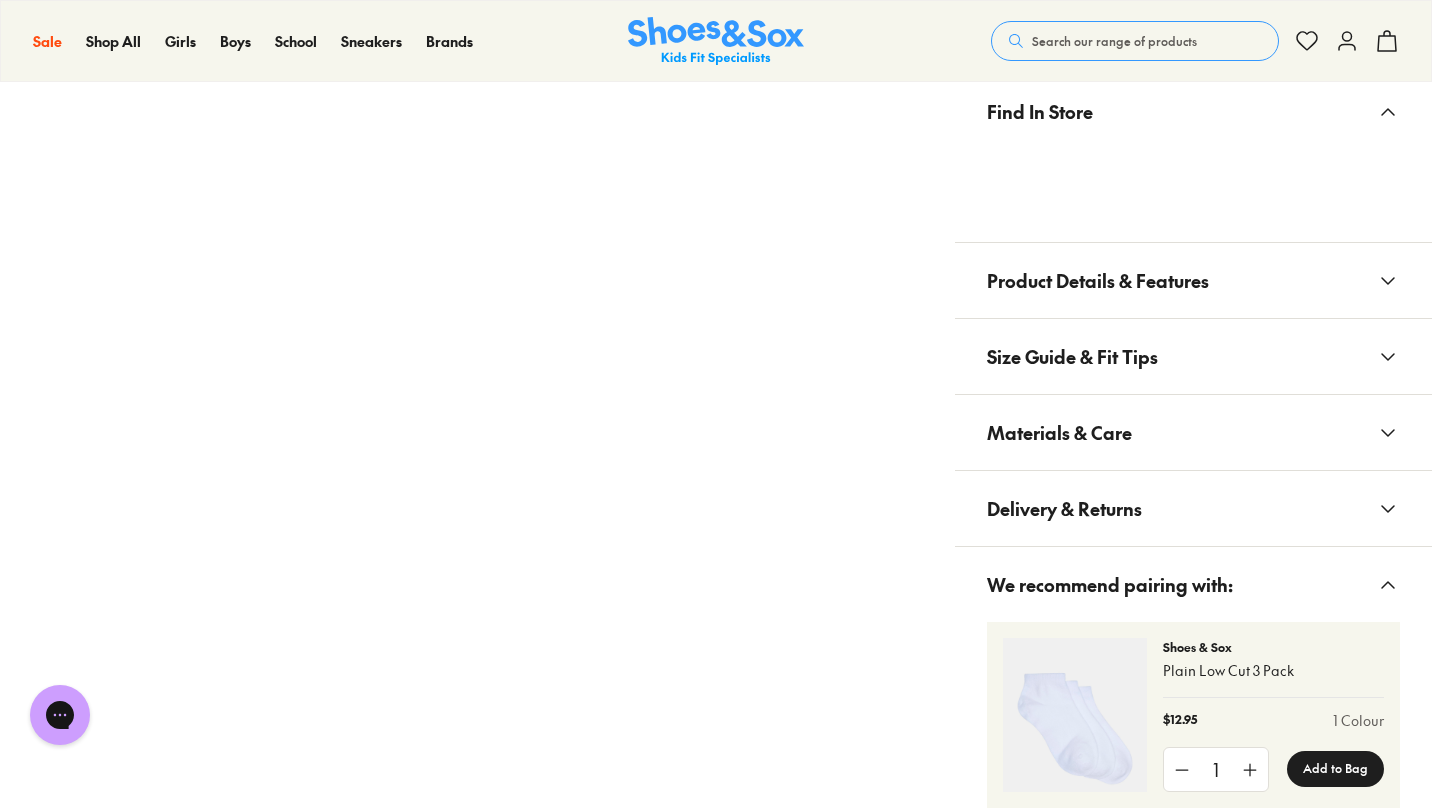 scroll, scrollTop: 1139, scrollLeft: 0, axis: vertical 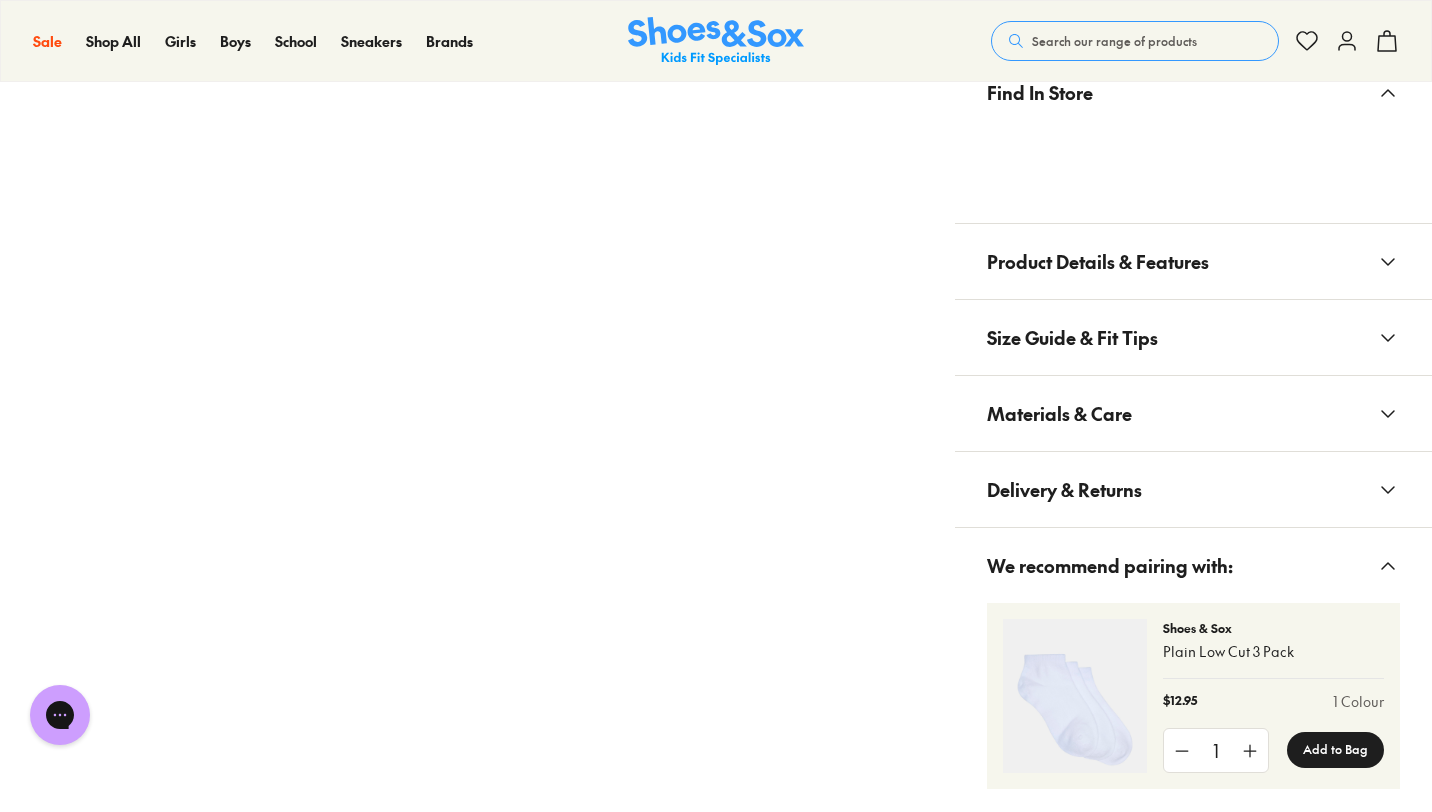 click on "Product Details & Features" at bounding box center (1098, 261) 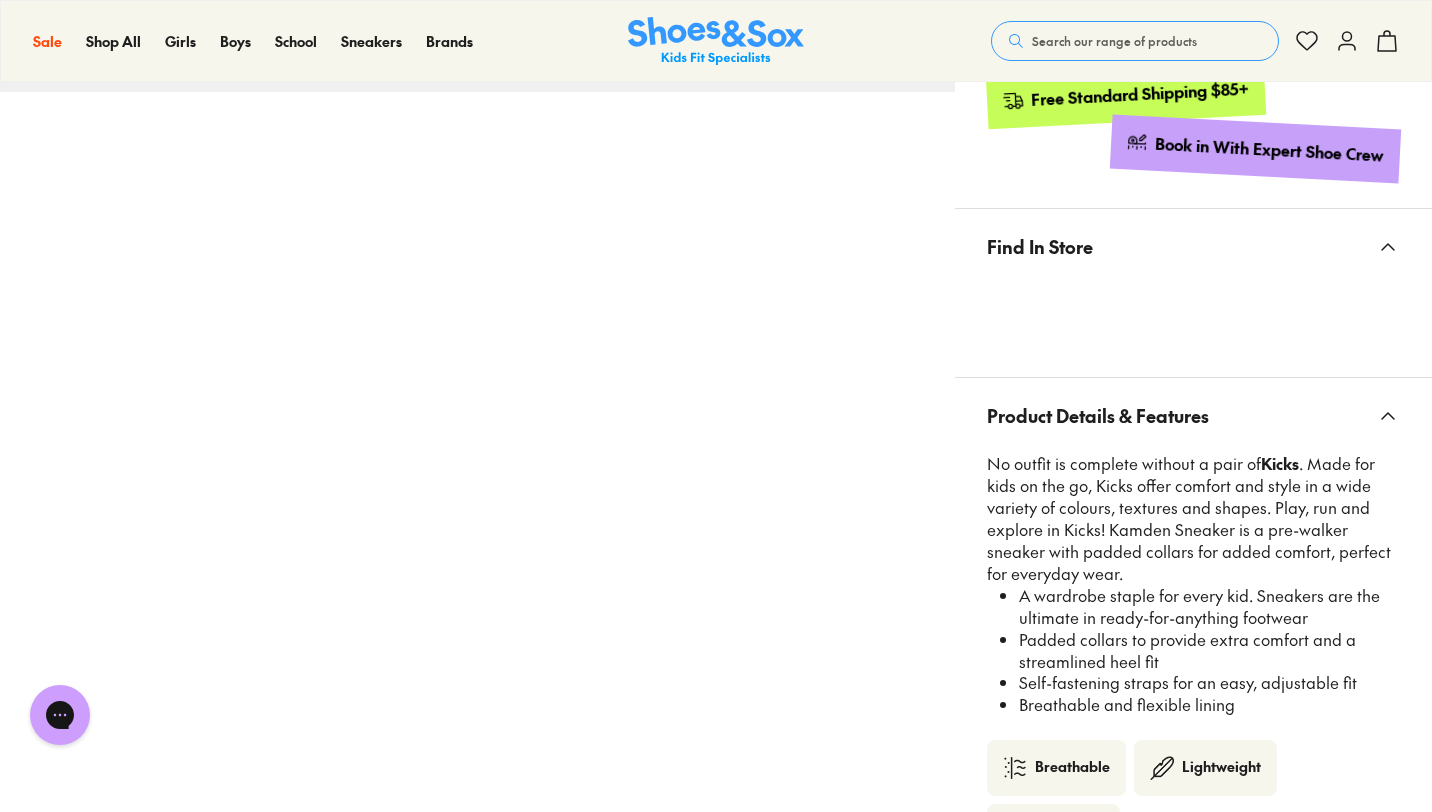 scroll, scrollTop: 1036, scrollLeft: 0, axis: vertical 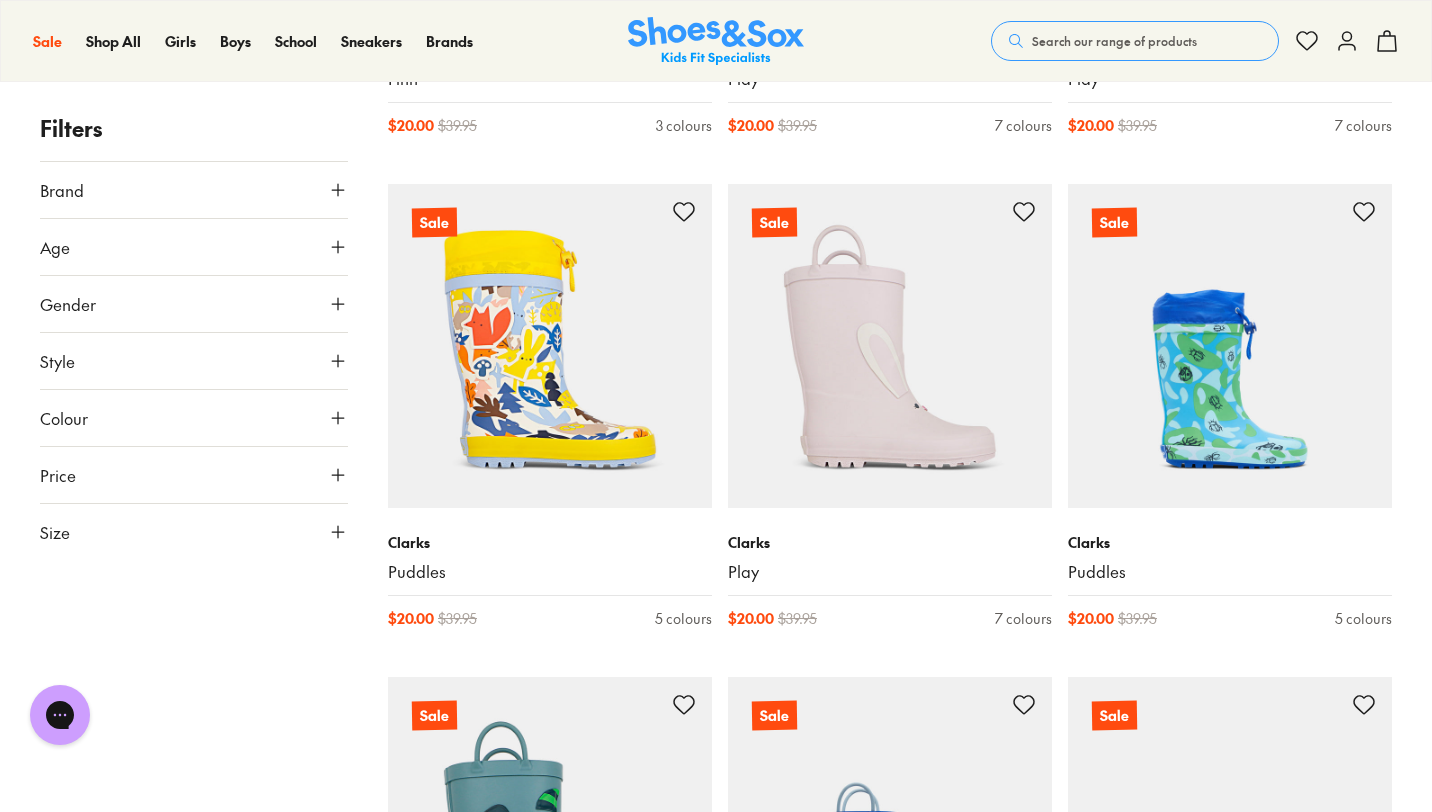 type on "***" 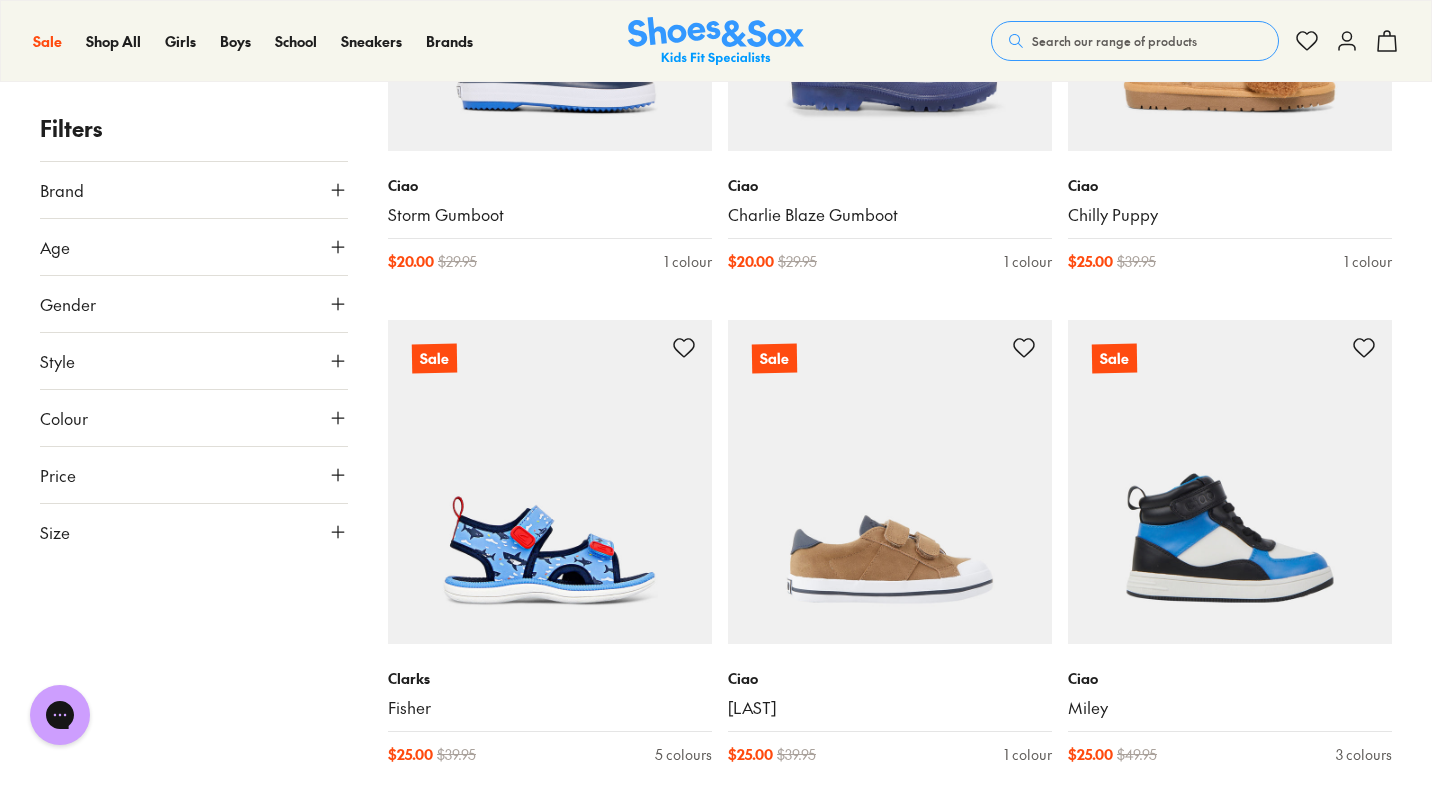 scroll, scrollTop: 6554, scrollLeft: 0, axis: vertical 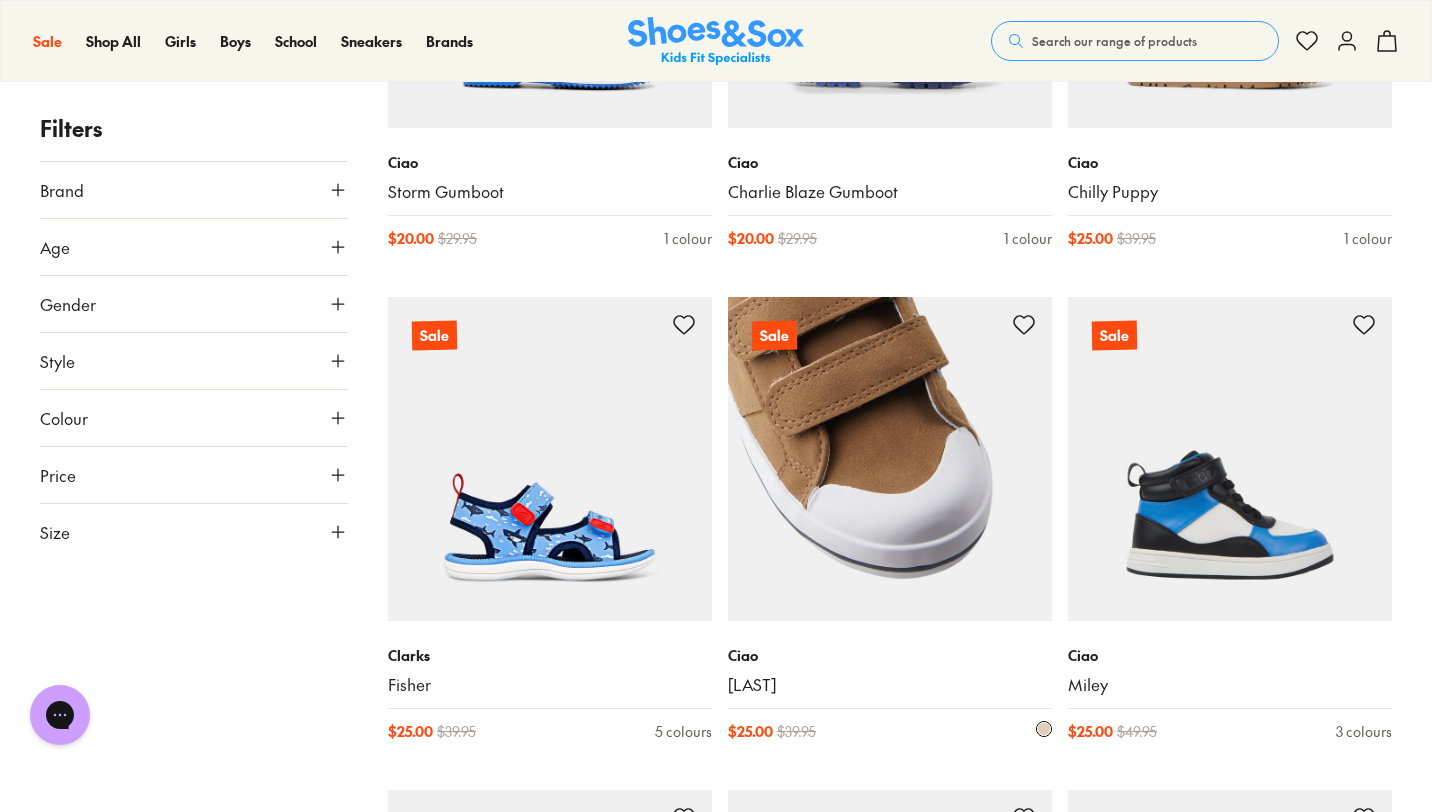 click at bounding box center (890, 459) 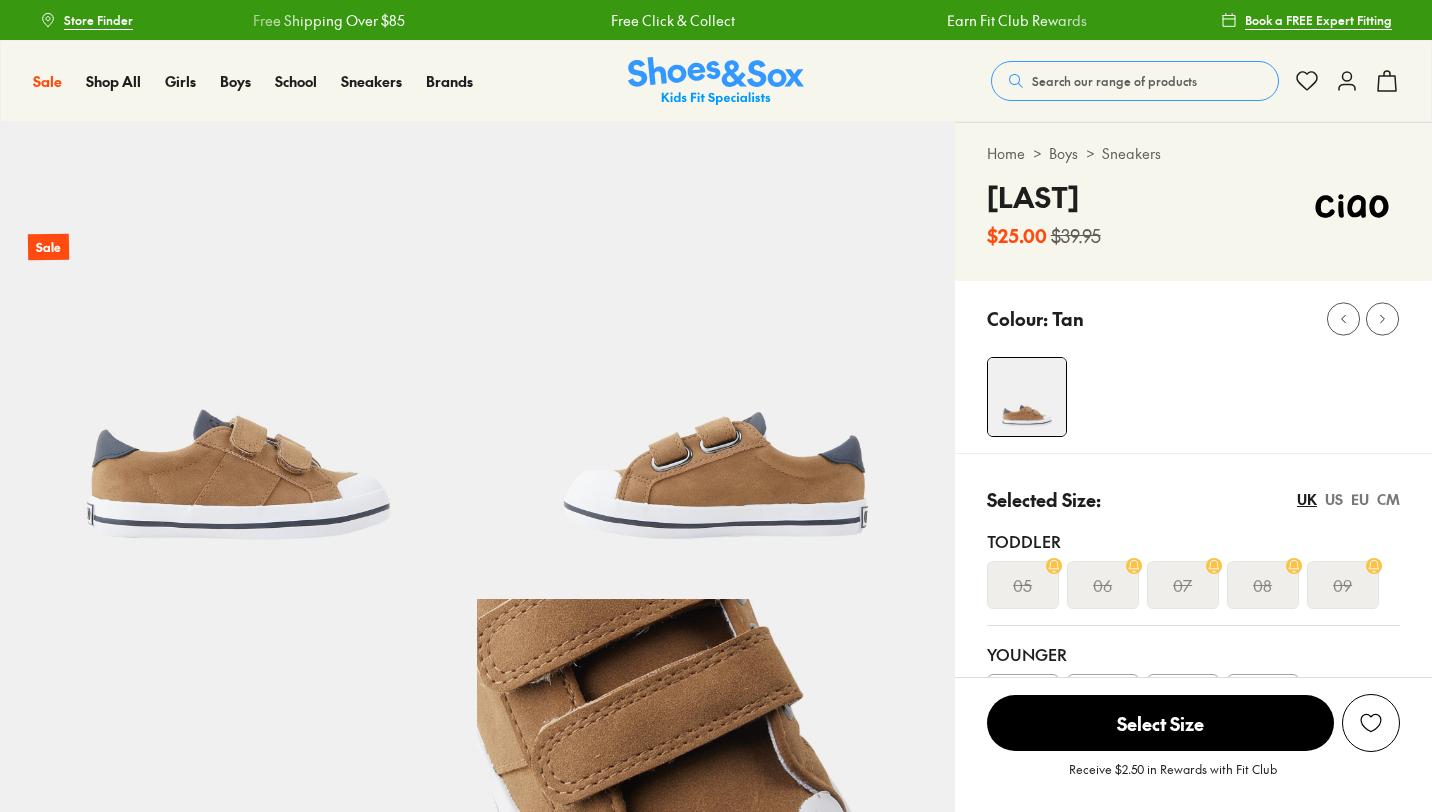 scroll, scrollTop: 0, scrollLeft: 0, axis: both 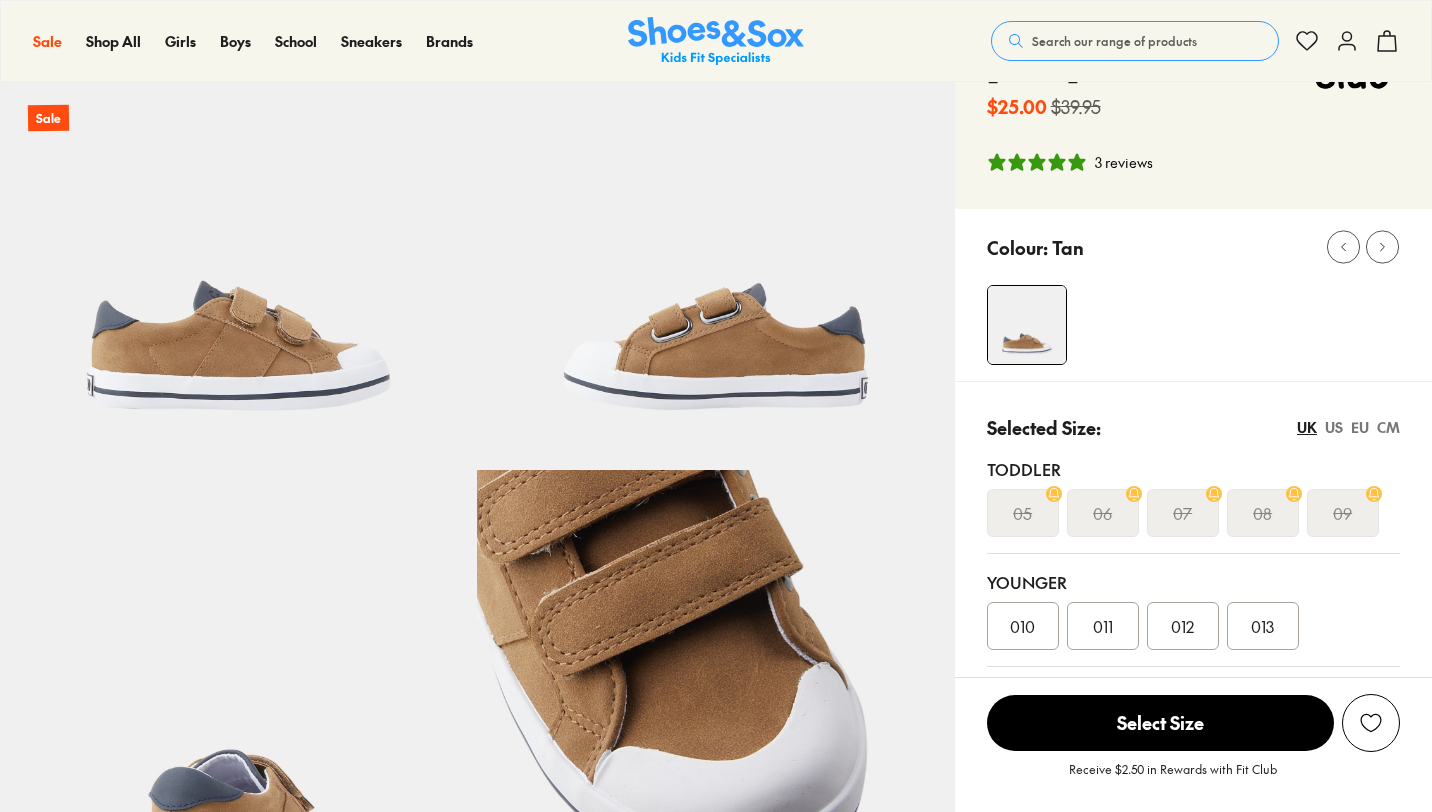 select on "*" 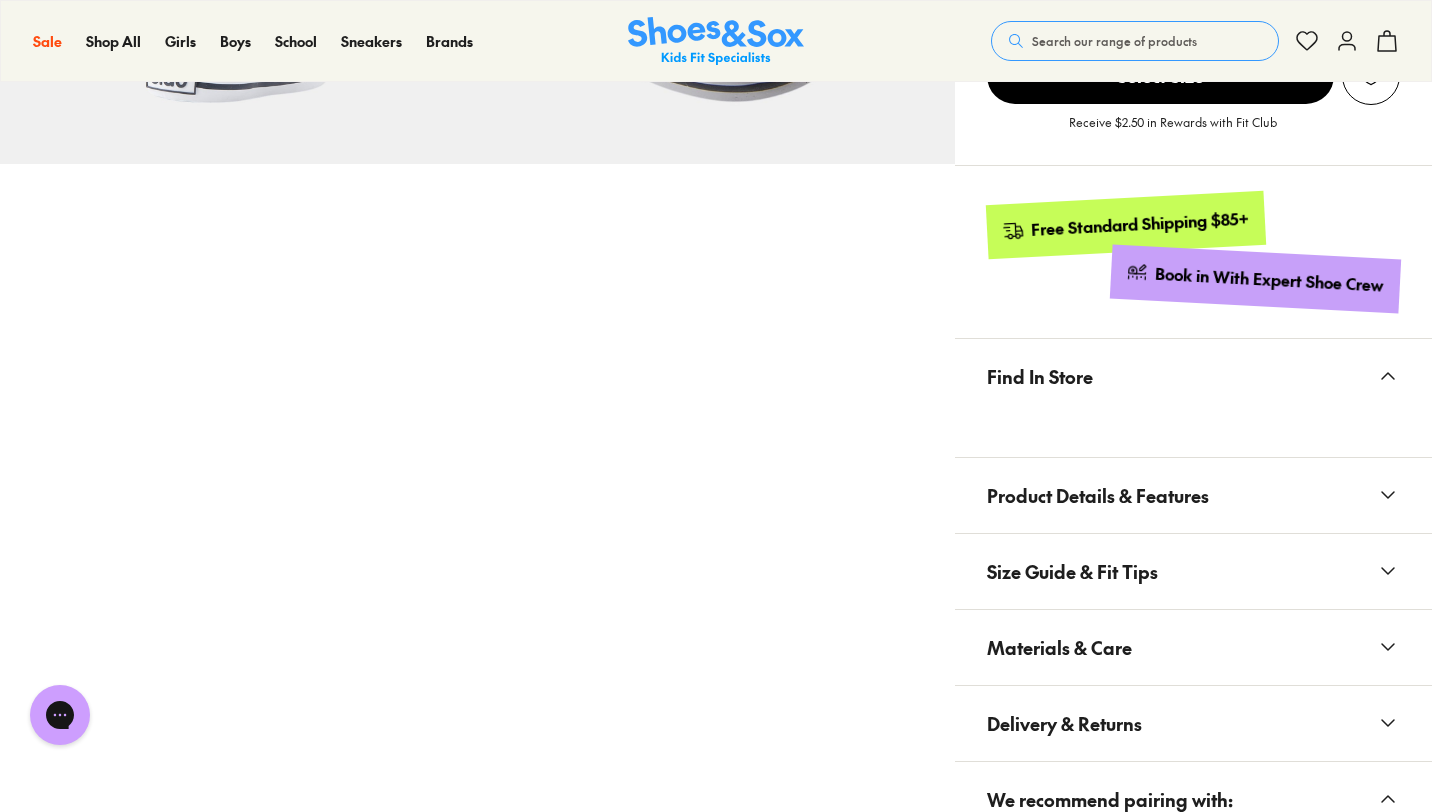 scroll, scrollTop: 997, scrollLeft: 0, axis: vertical 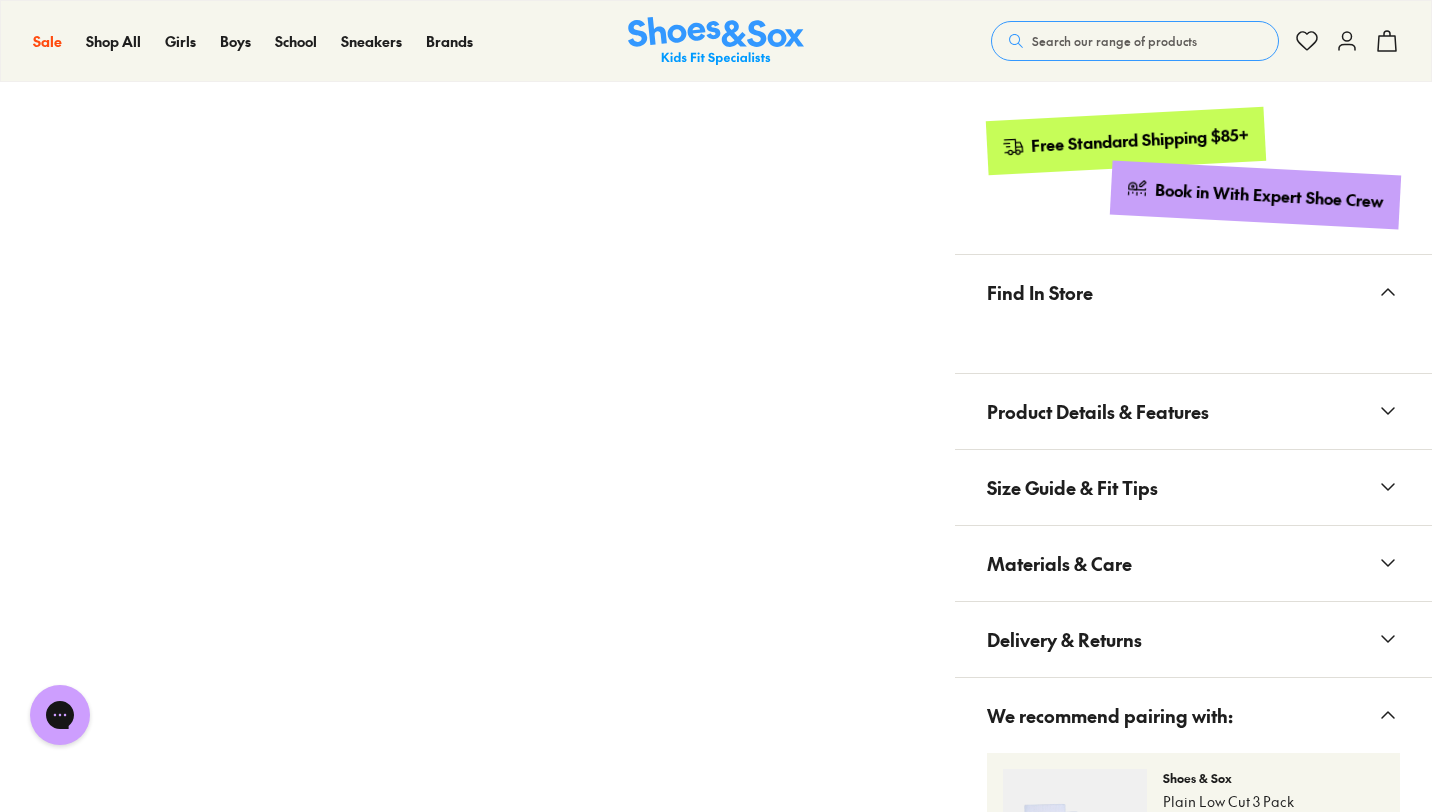 click on "Product Details & Features" at bounding box center (1098, 411) 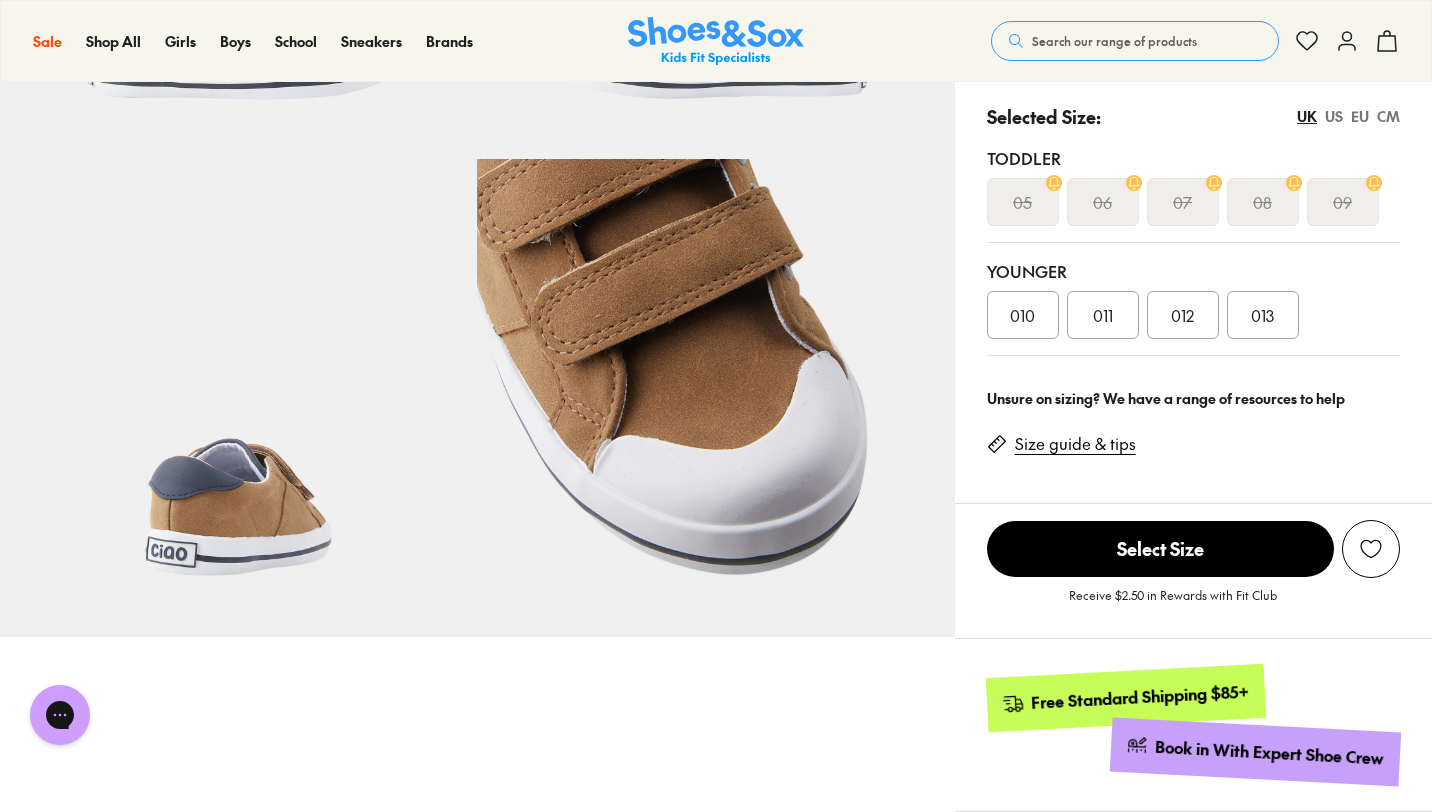 scroll, scrollTop: 0, scrollLeft: 0, axis: both 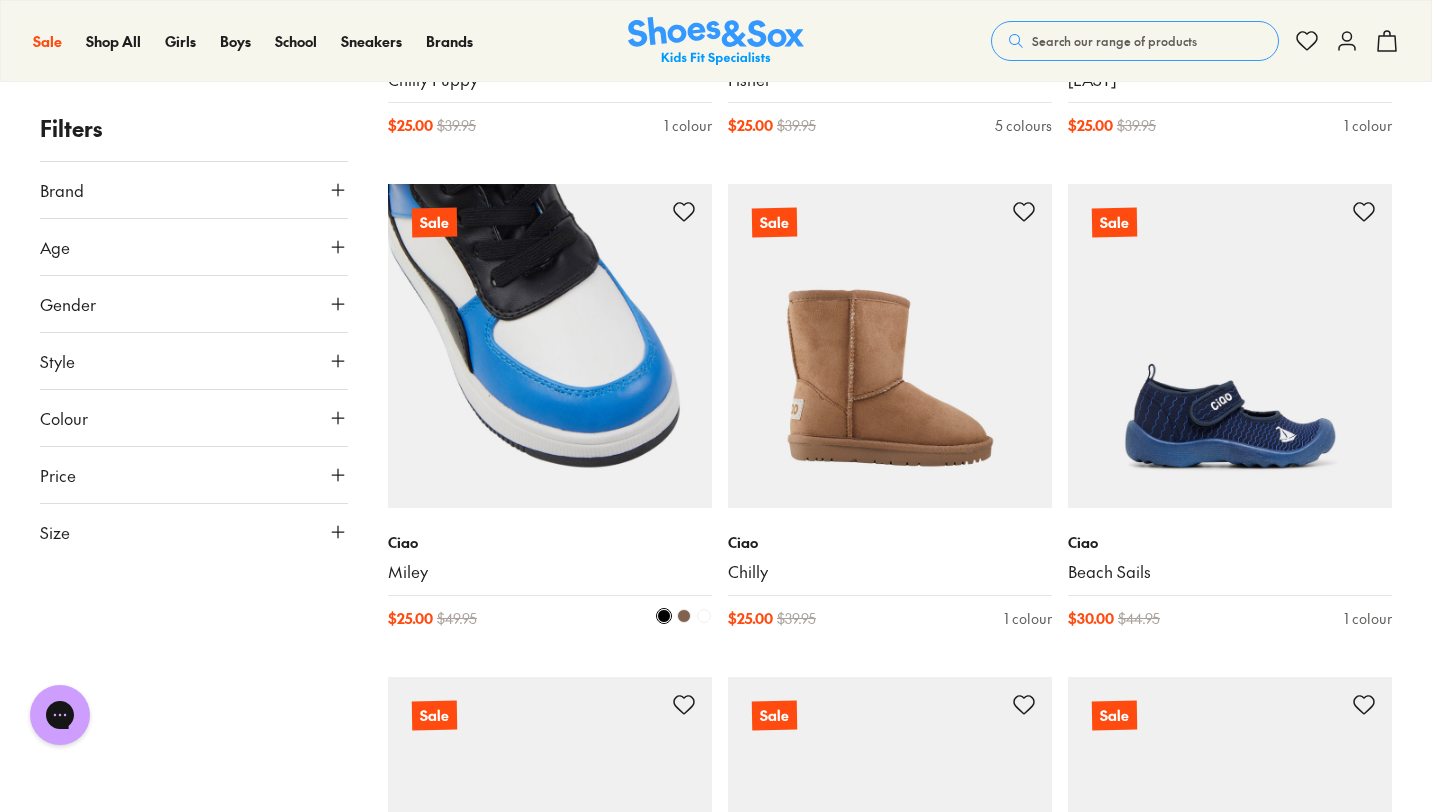 click at bounding box center (684, 616) 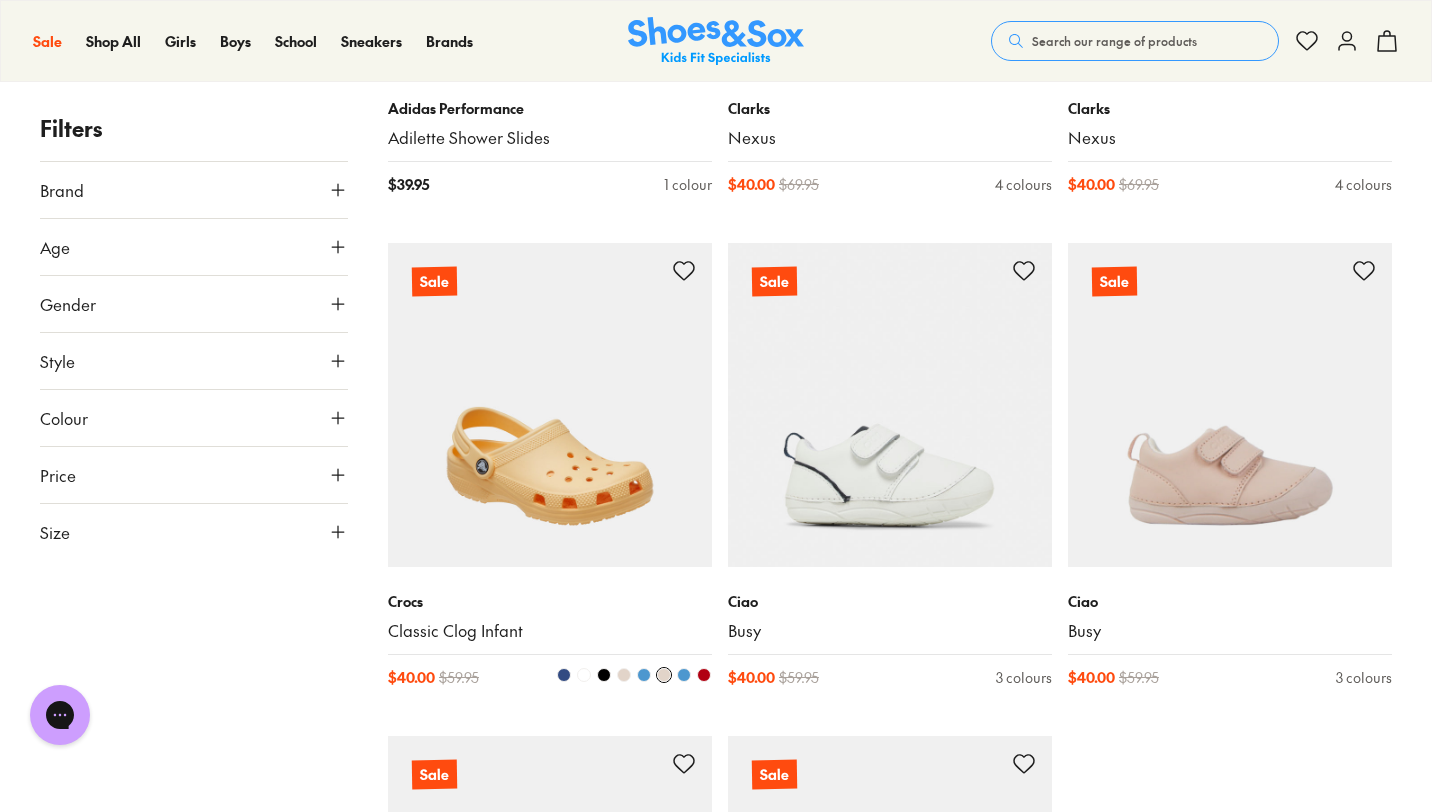 scroll, scrollTop: 4737, scrollLeft: 0, axis: vertical 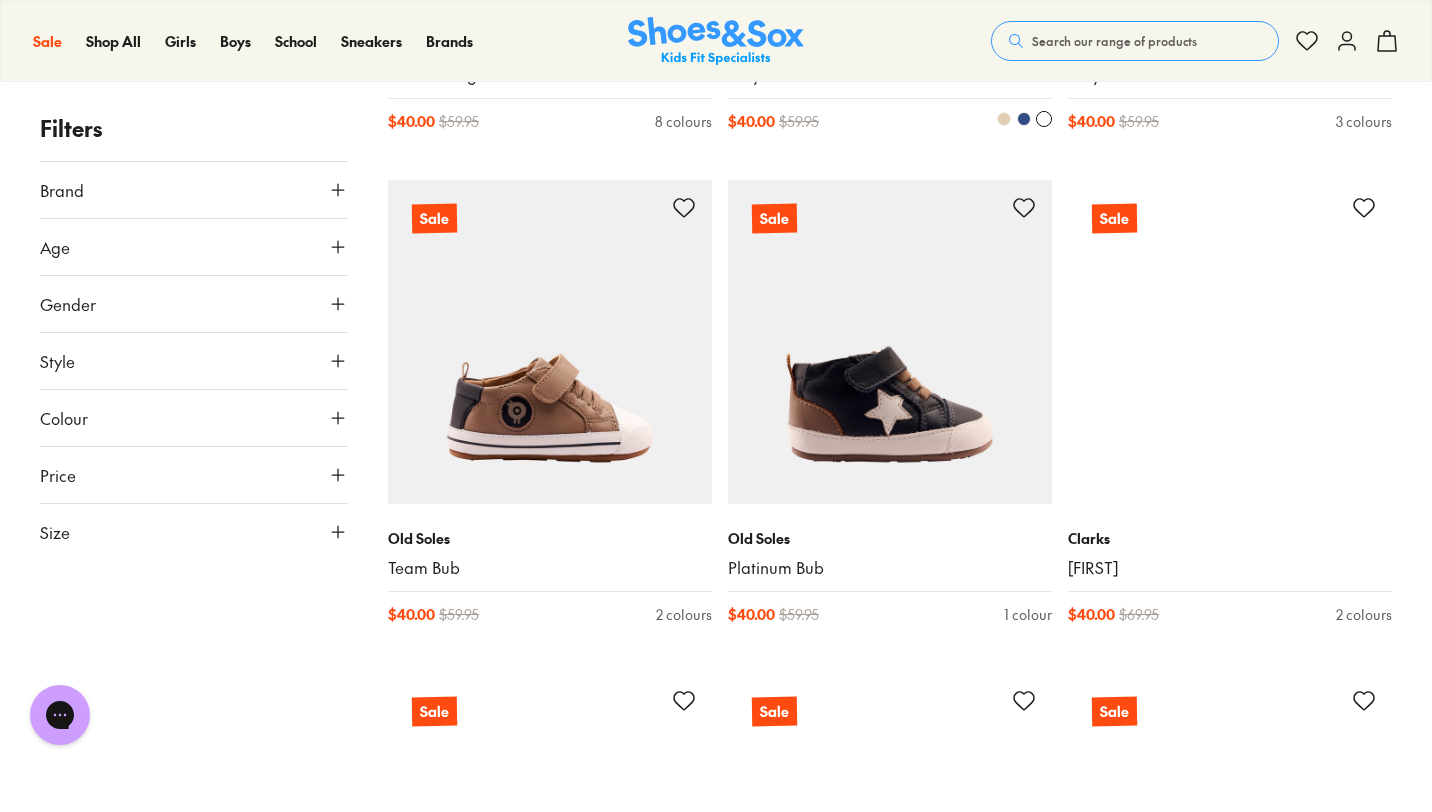 type on "***" 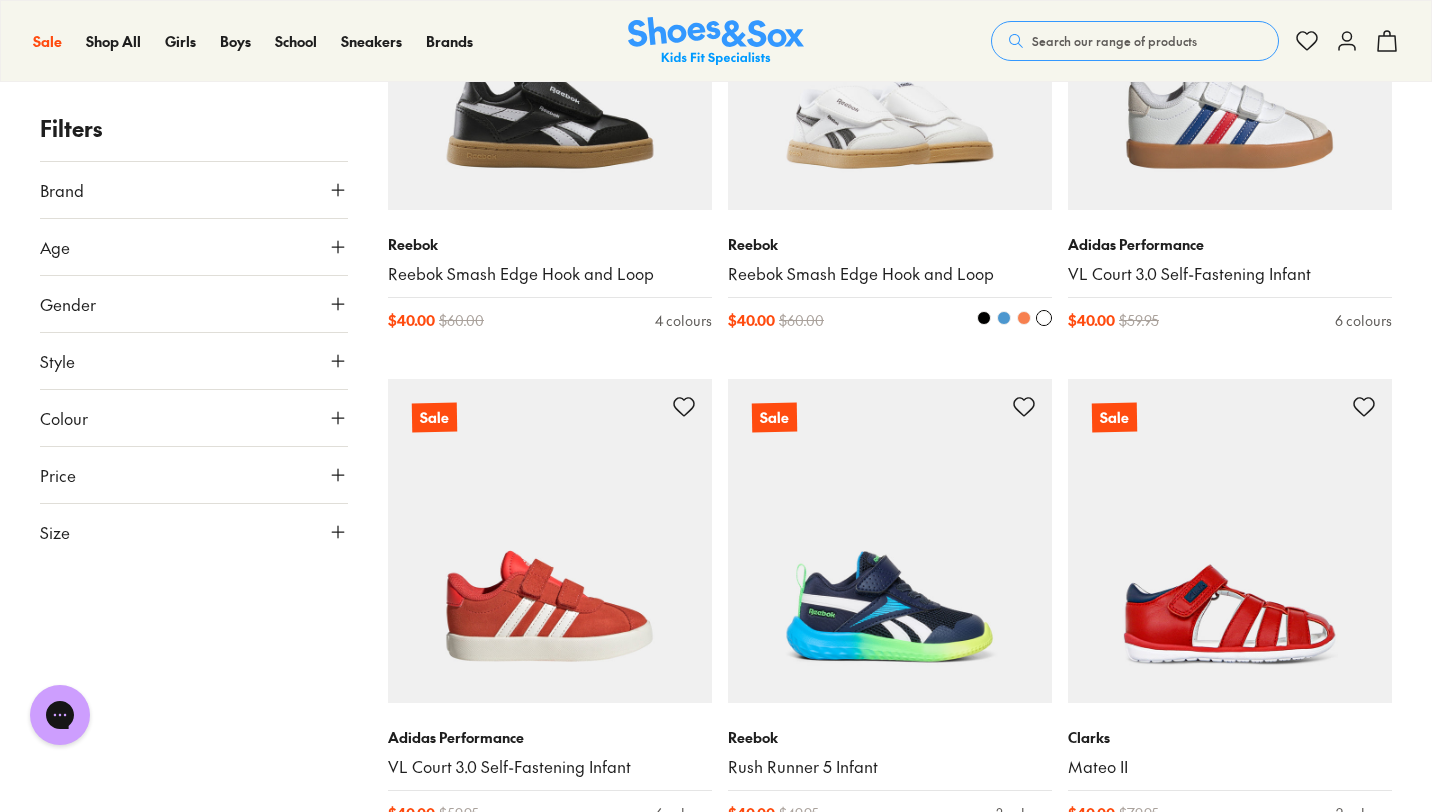 scroll, scrollTop: 7073, scrollLeft: 0, axis: vertical 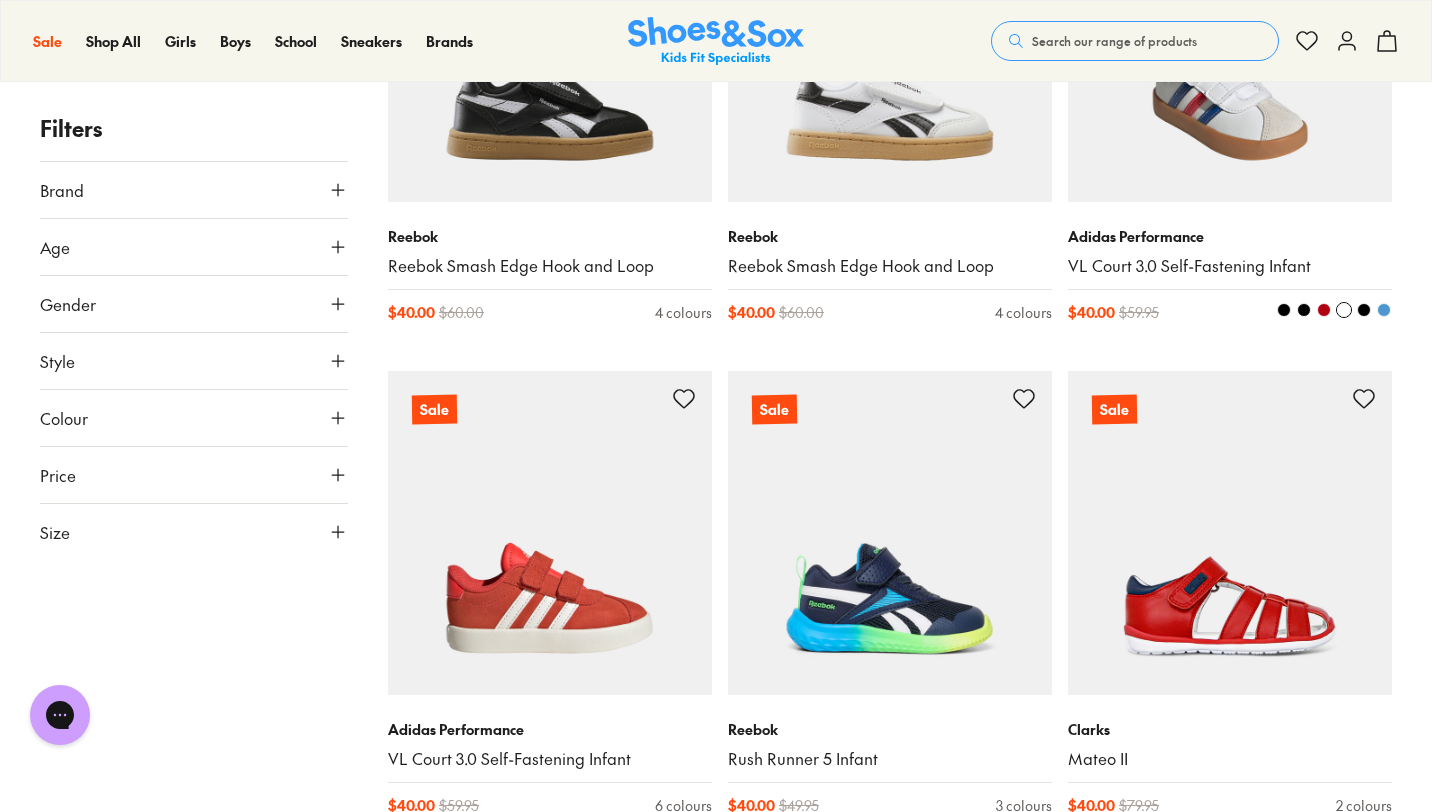 click on "Adidas Performance VL Court 3.0 Self-Fastening Infant $ 40.00 $ 59.95 6 colours" at bounding box center (1230, 274) 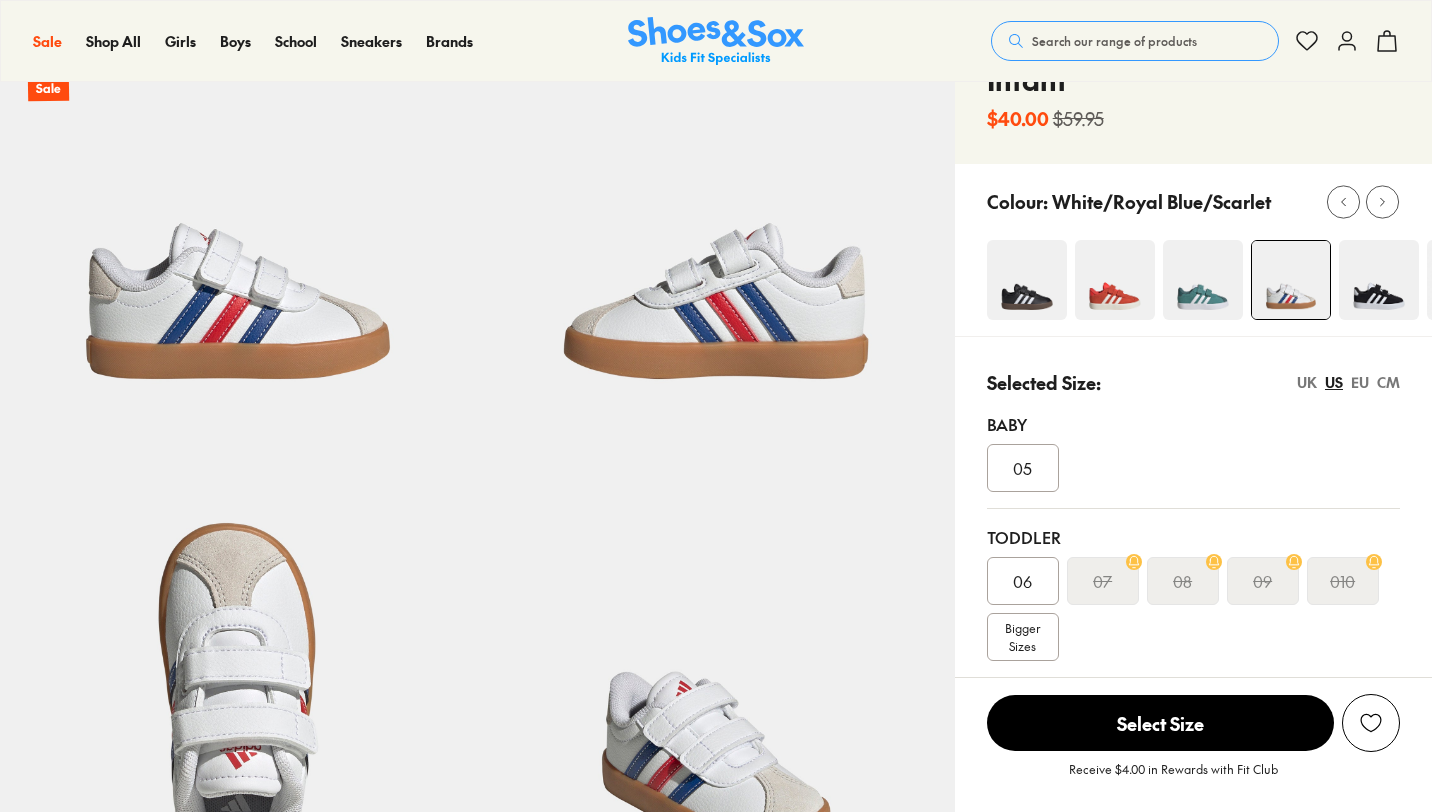 scroll, scrollTop: 276, scrollLeft: 0, axis: vertical 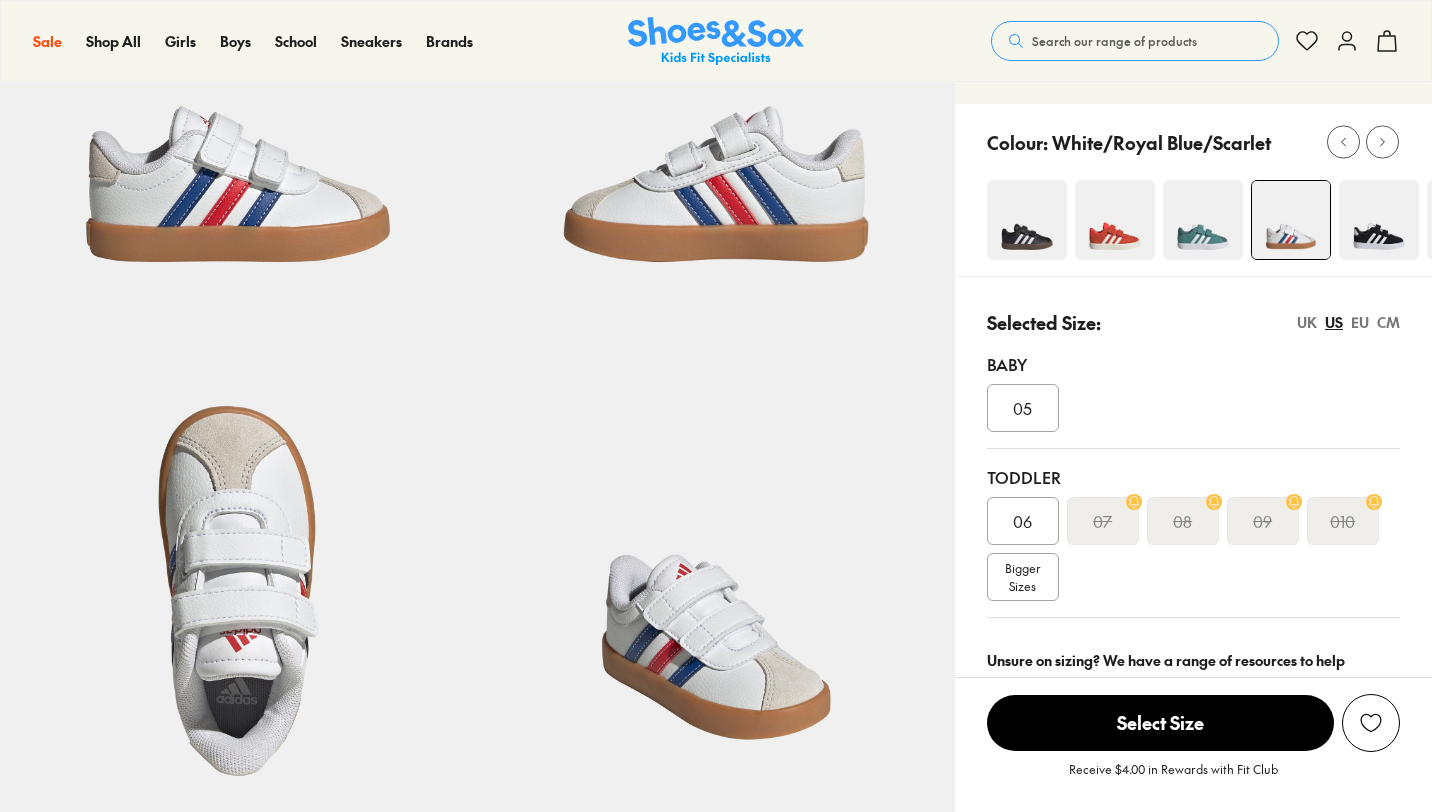 select on "*" 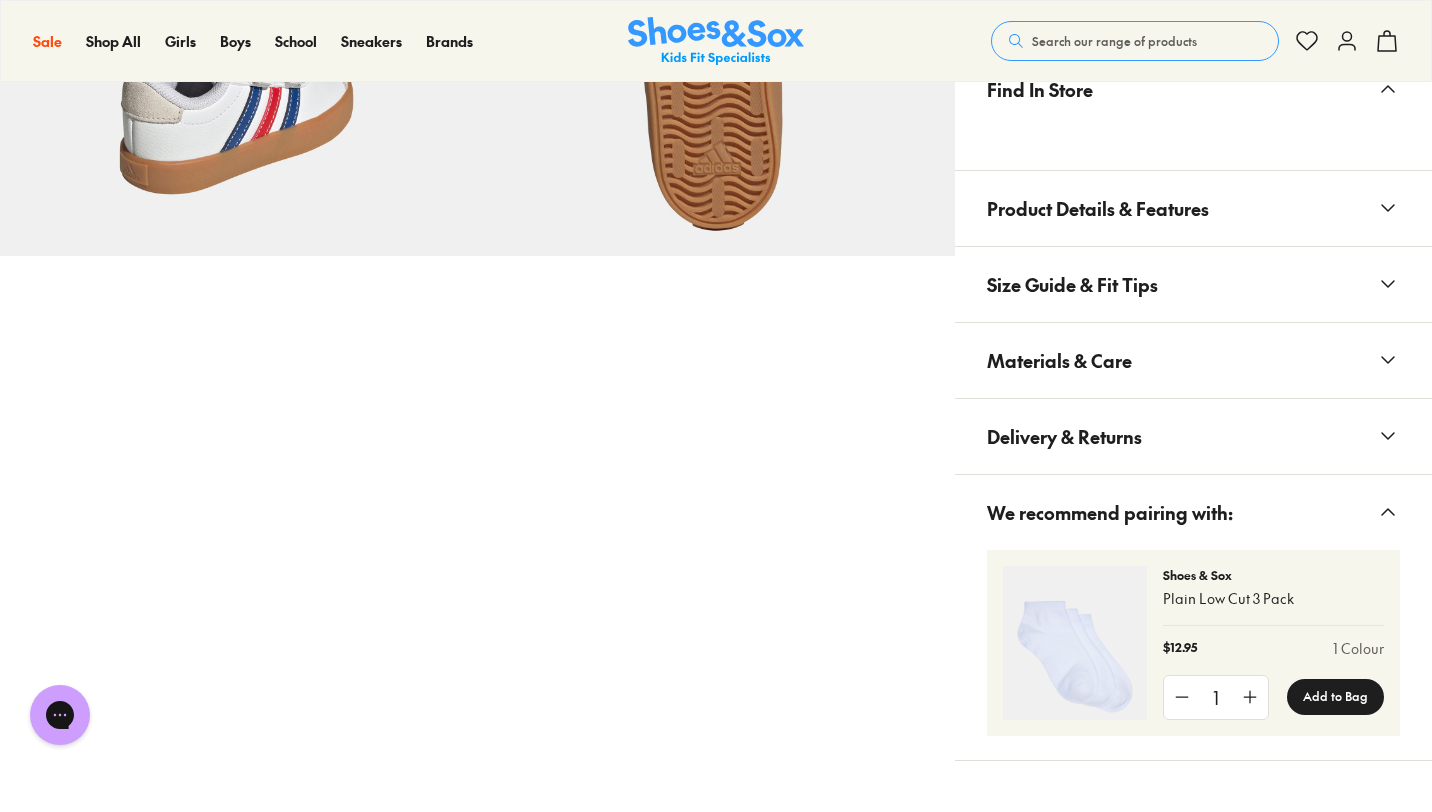 scroll, scrollTop: 1301, scrollLeft: 0, axis: vertical 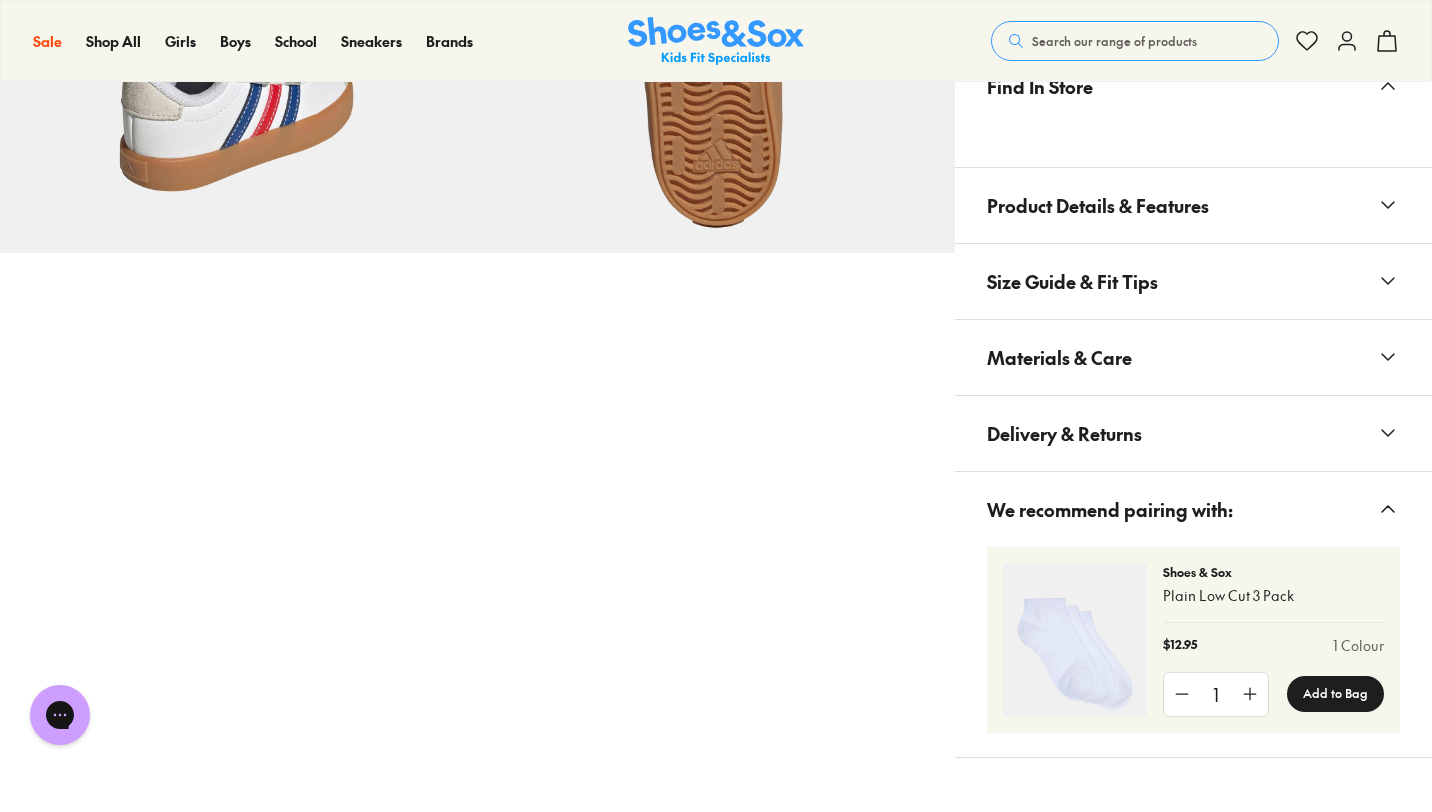 click on "Size Guide & Fit Tips" at bounding box center [1072, 281] 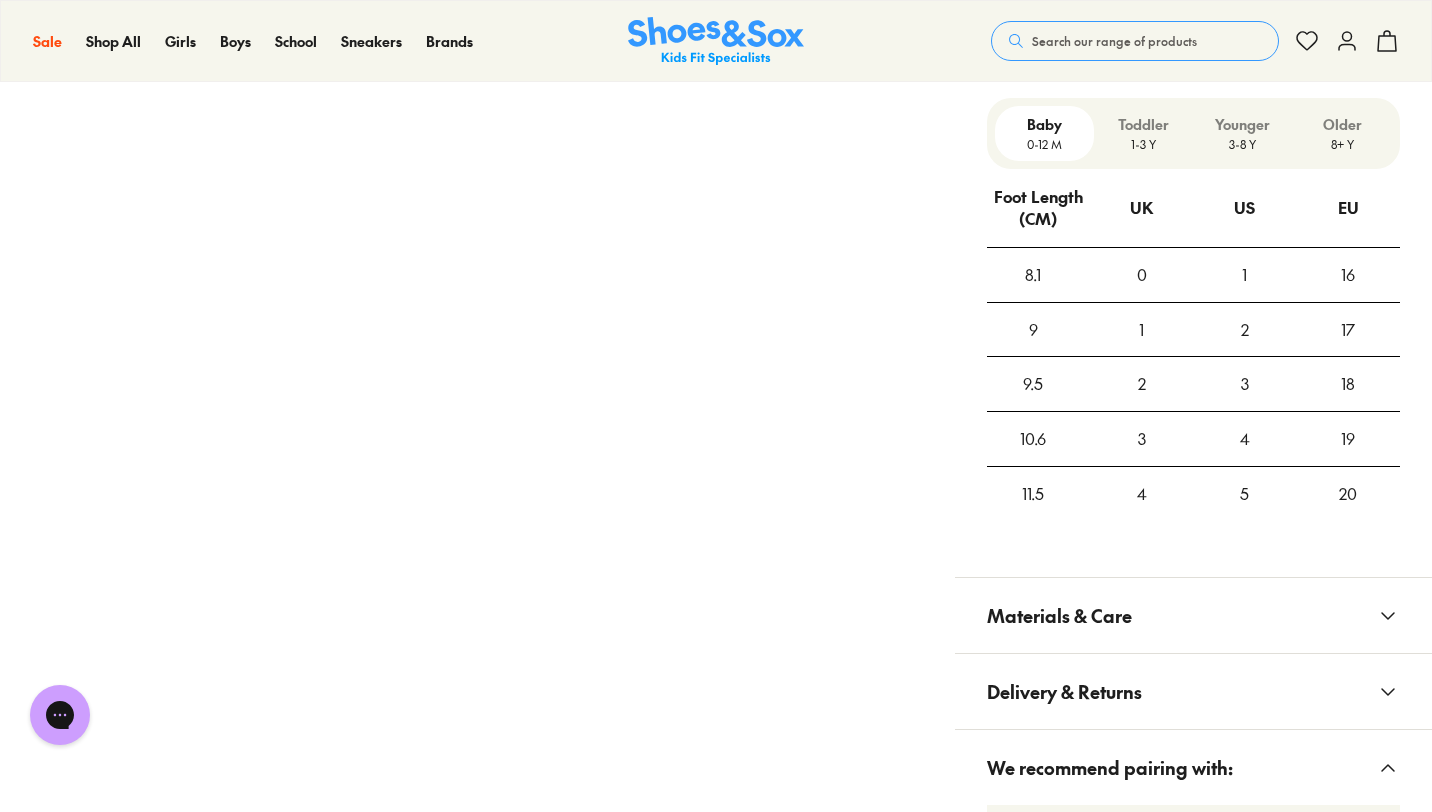 scroll, scrollTop: 1524, scrollLeft: 0, axis: vertical 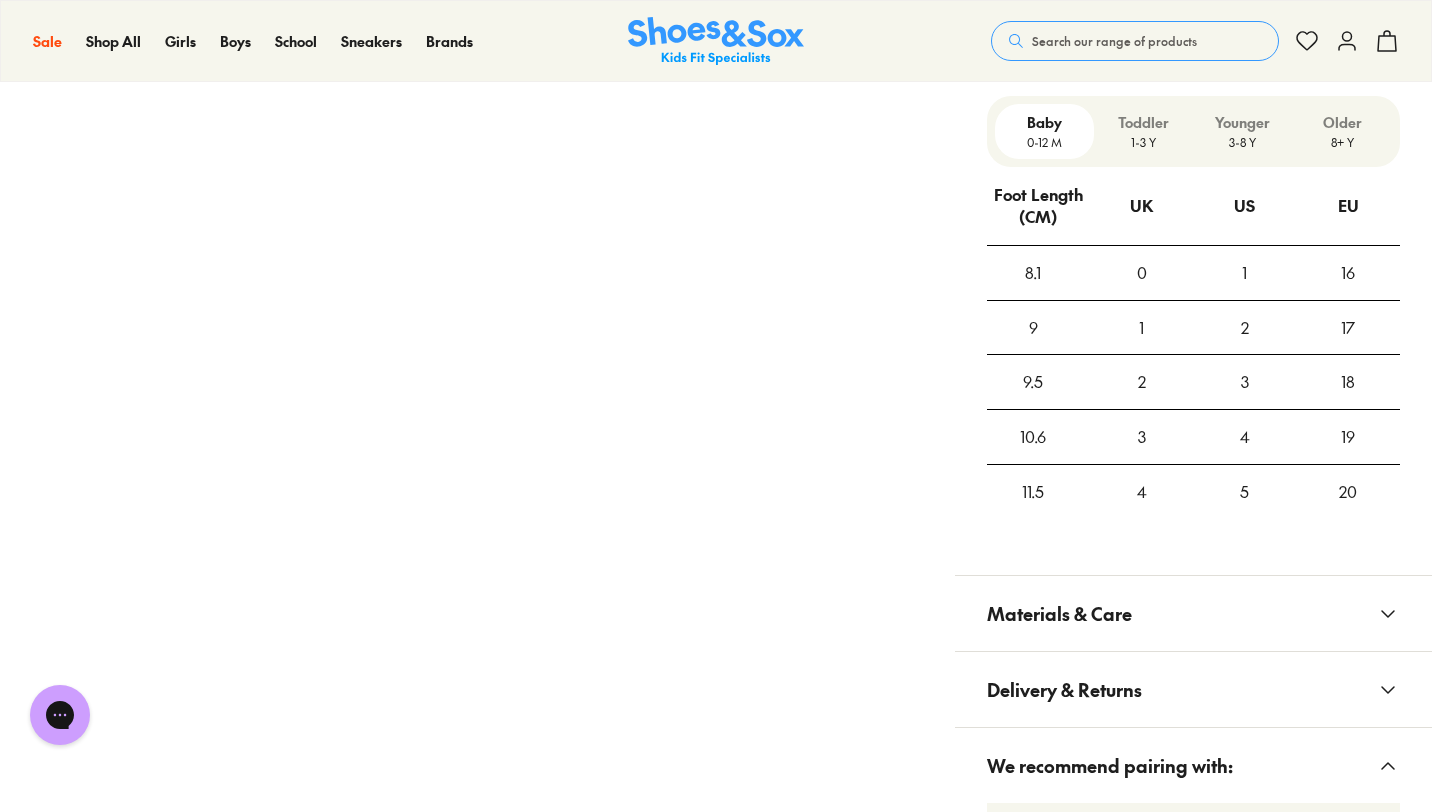 click on "1-3 Y" at bounding box center (1143, 142) 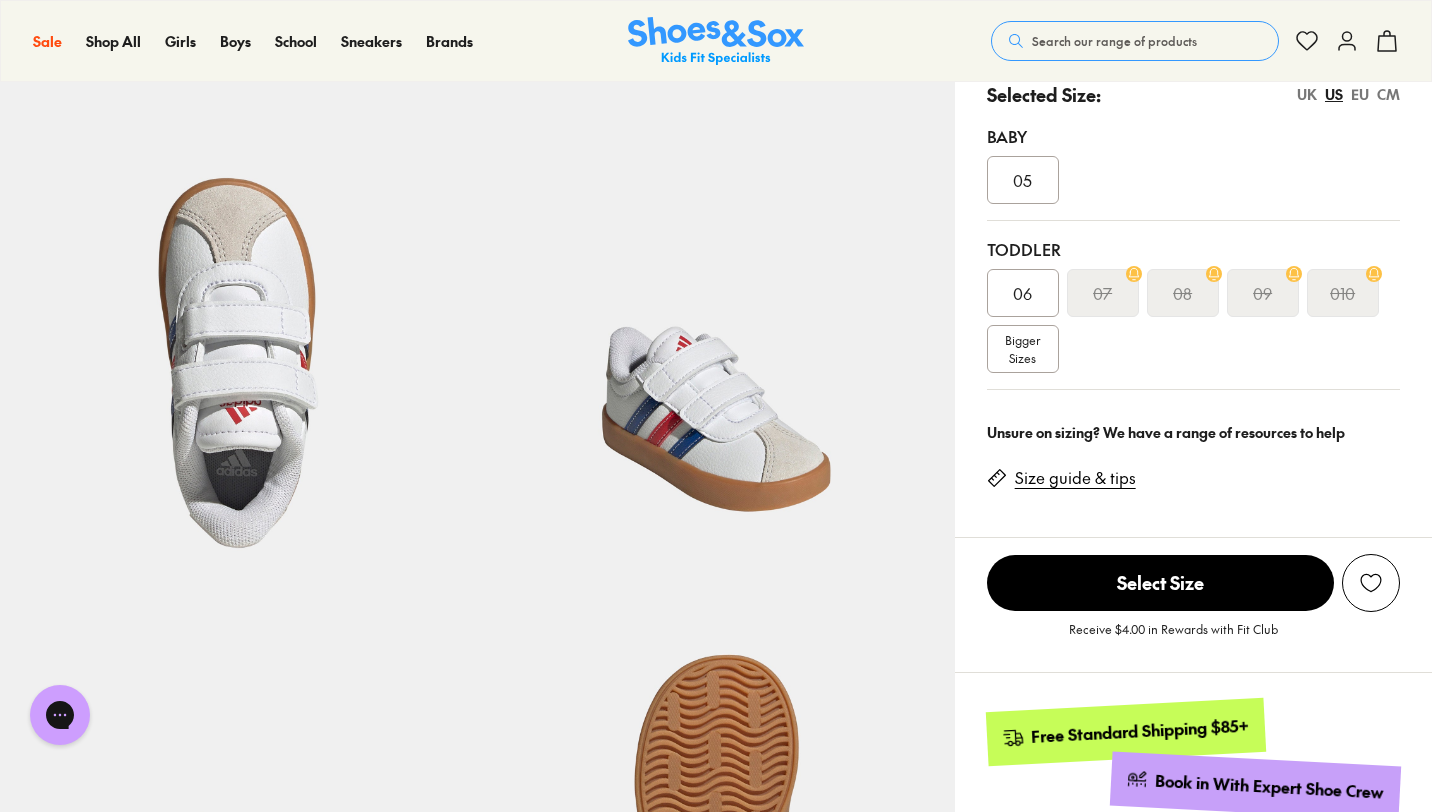 scroll, scrollTop: 491, scrollLeft: 0, axis: vertical 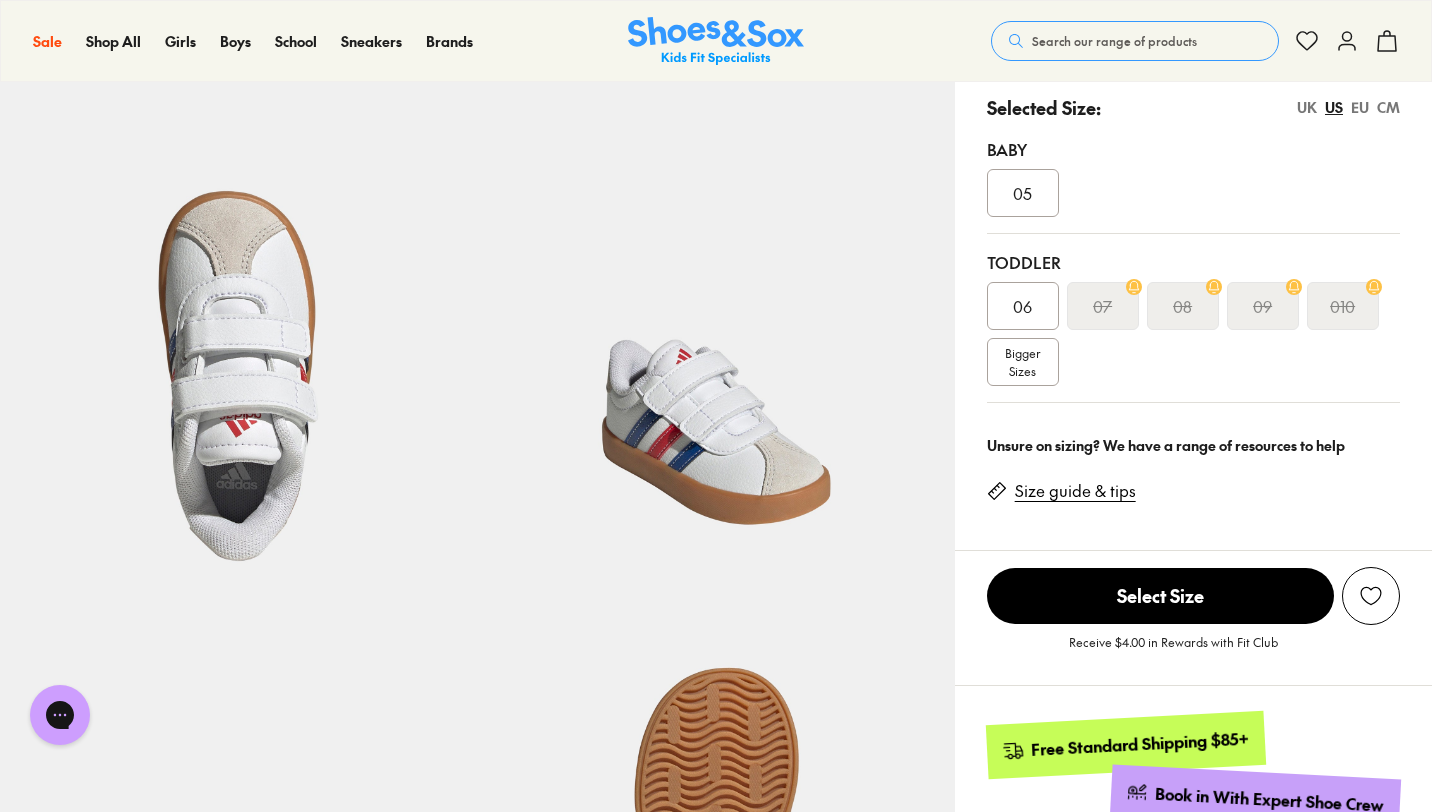 click on "06" at bounding box center (1022, 306) 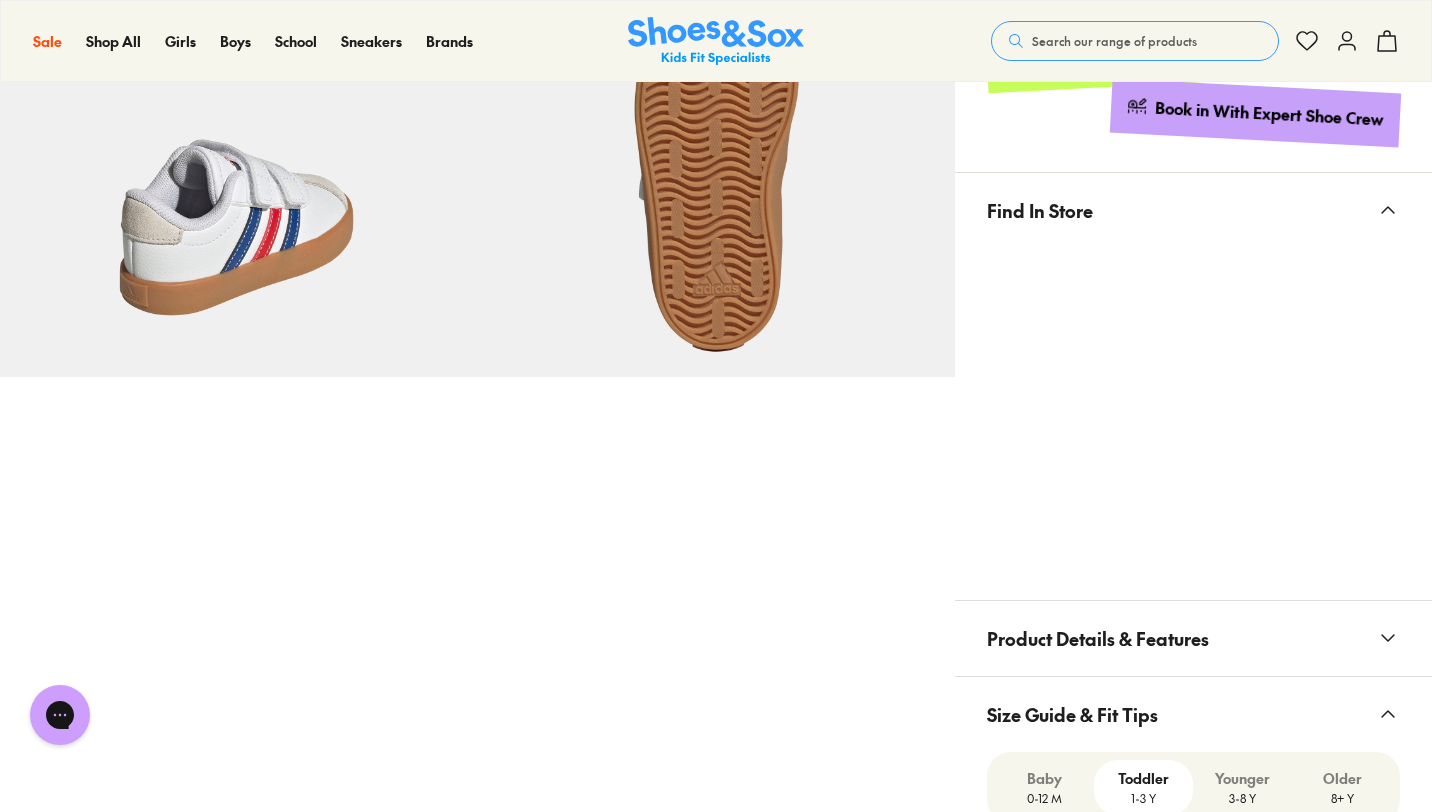 scroll, scrollTop: 1269, scrollLeft: 0, axis: vertical 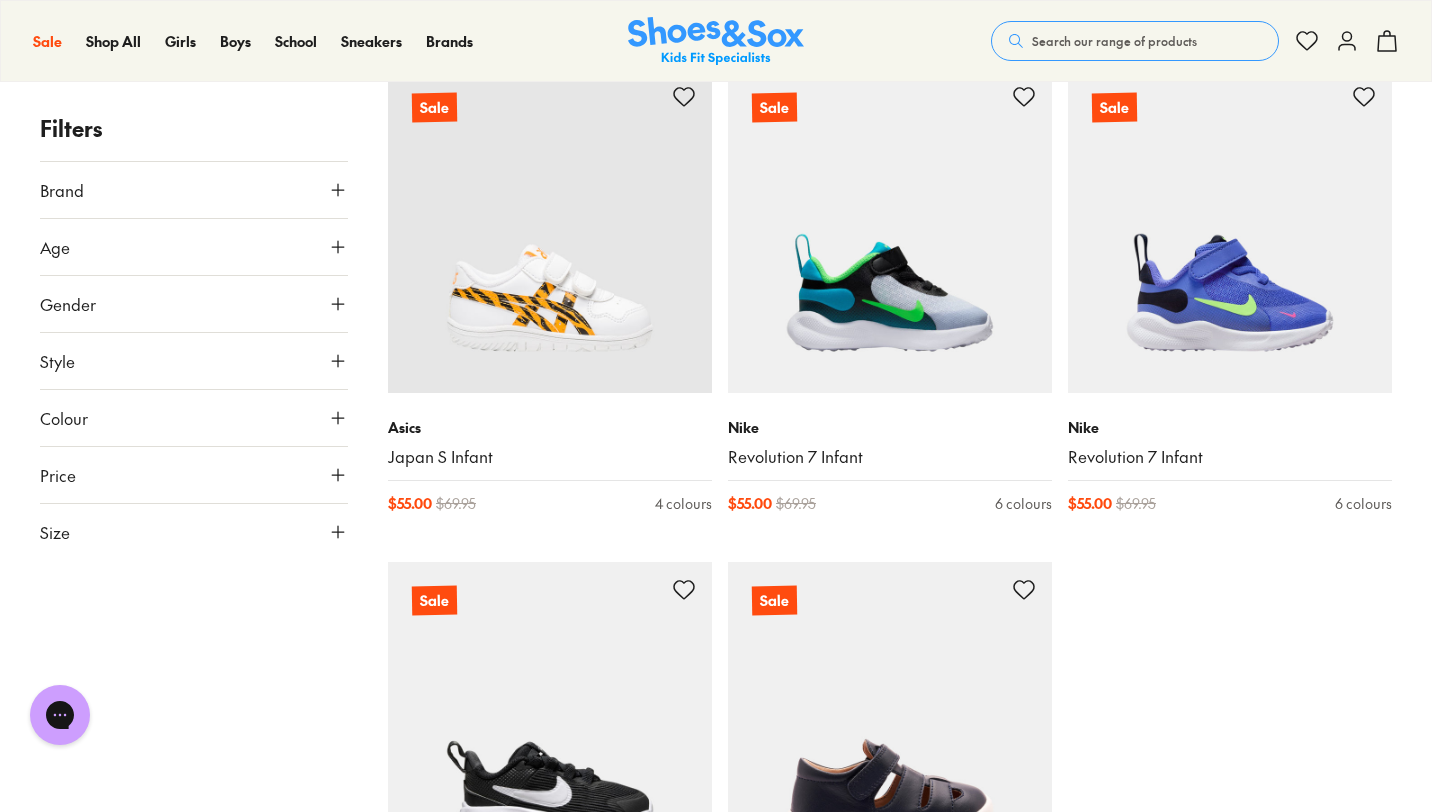 type on "***" 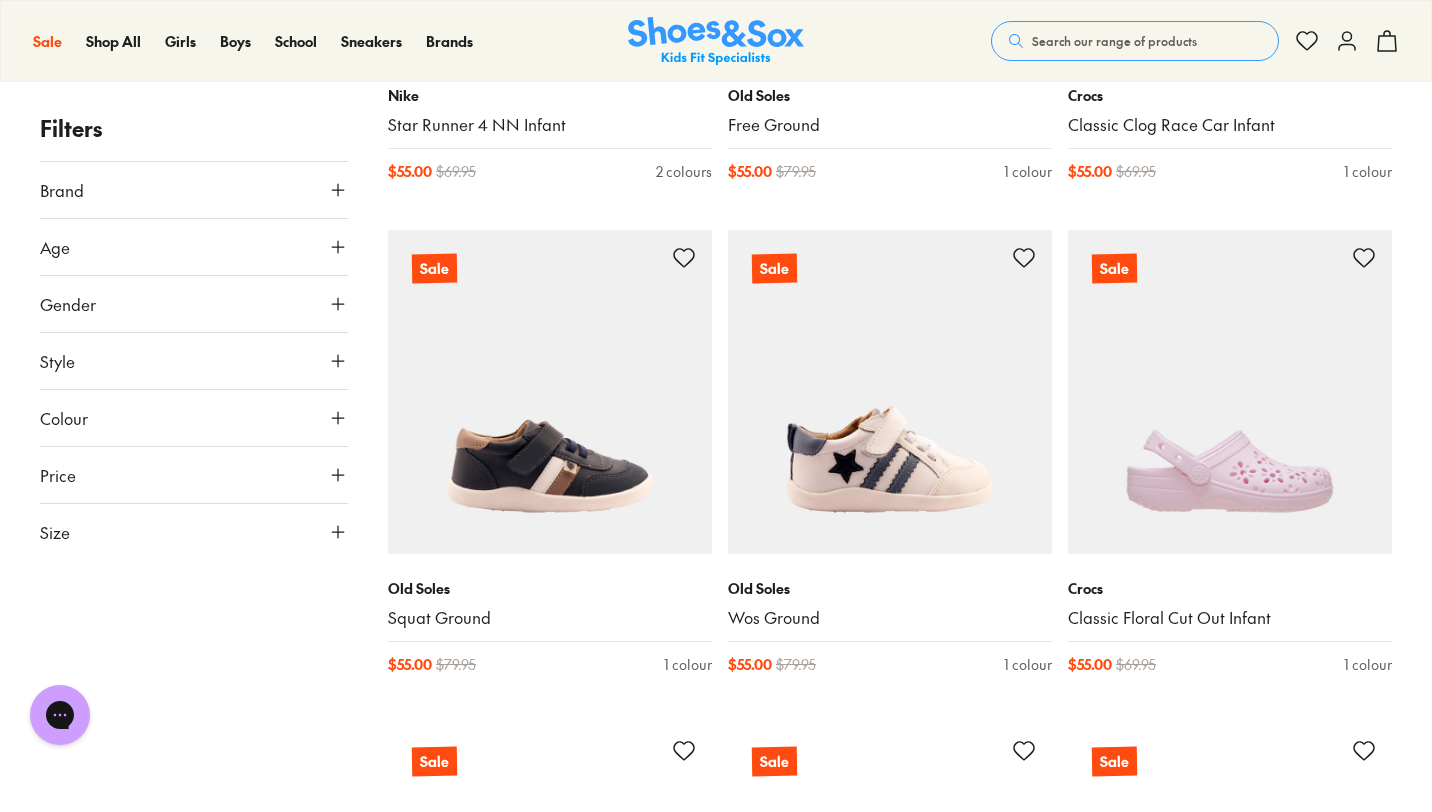 scroll, scrollTop: 16287, scrollLeft: 0, axis: vertical 